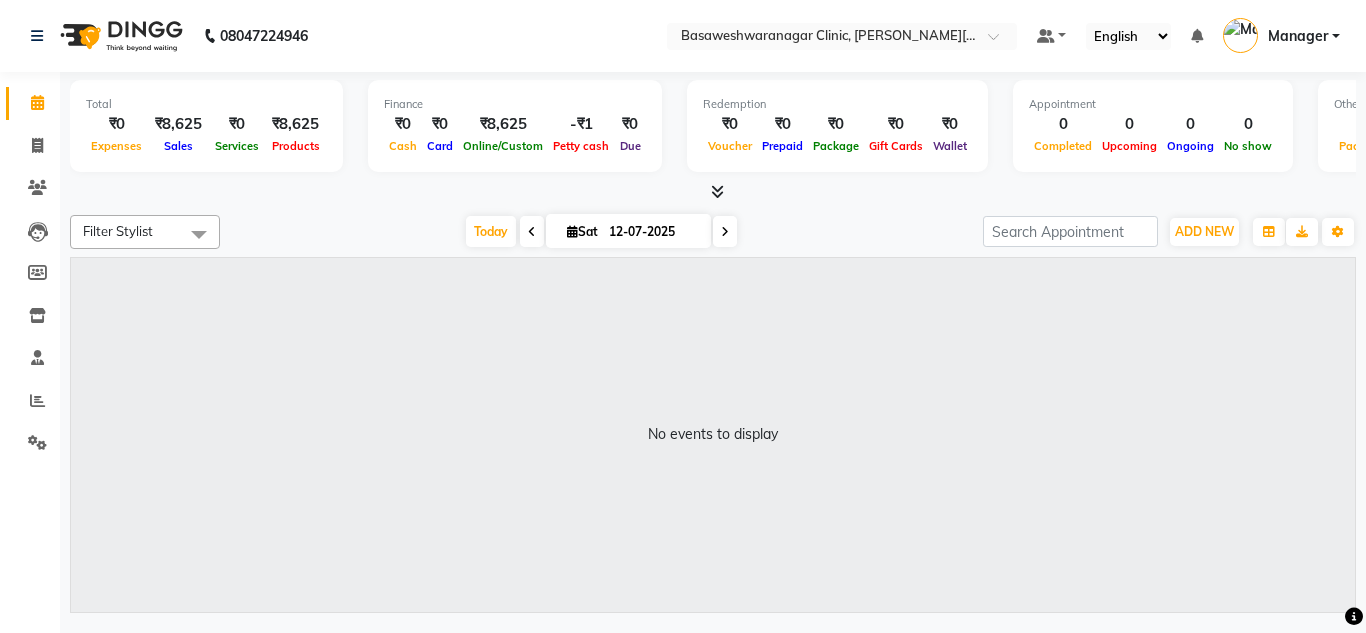 scroll, scrollTop: 0, scrollLeft: 0, axis: both 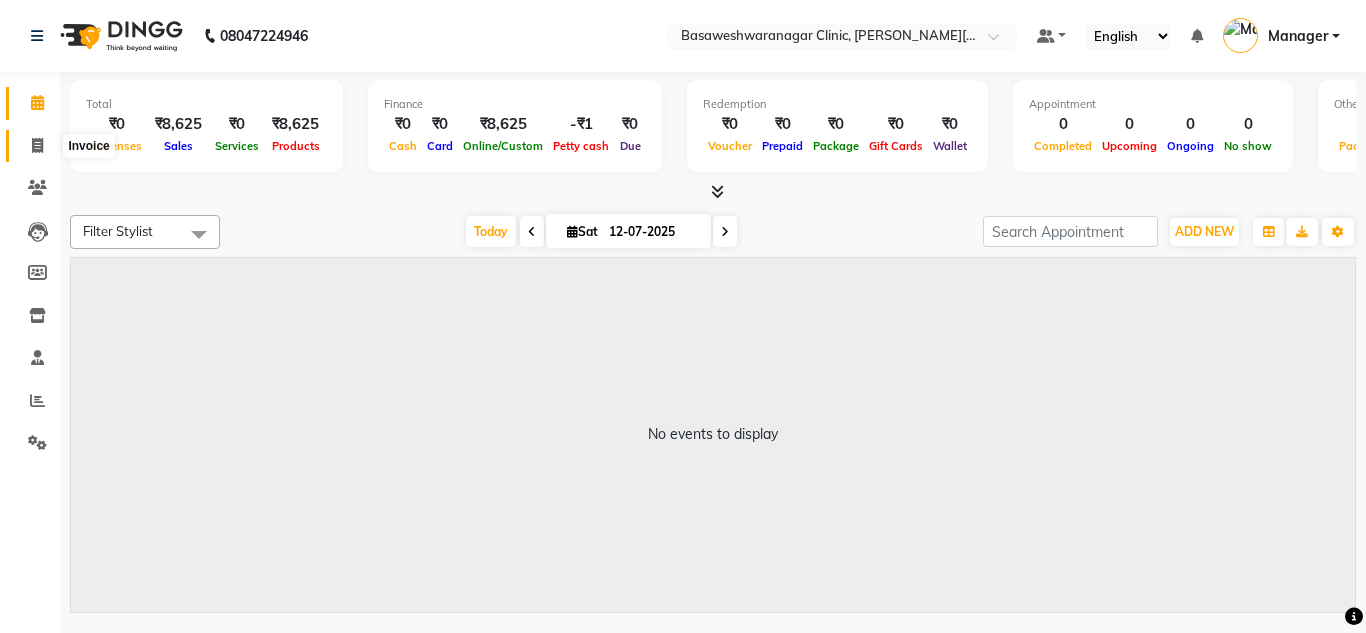click 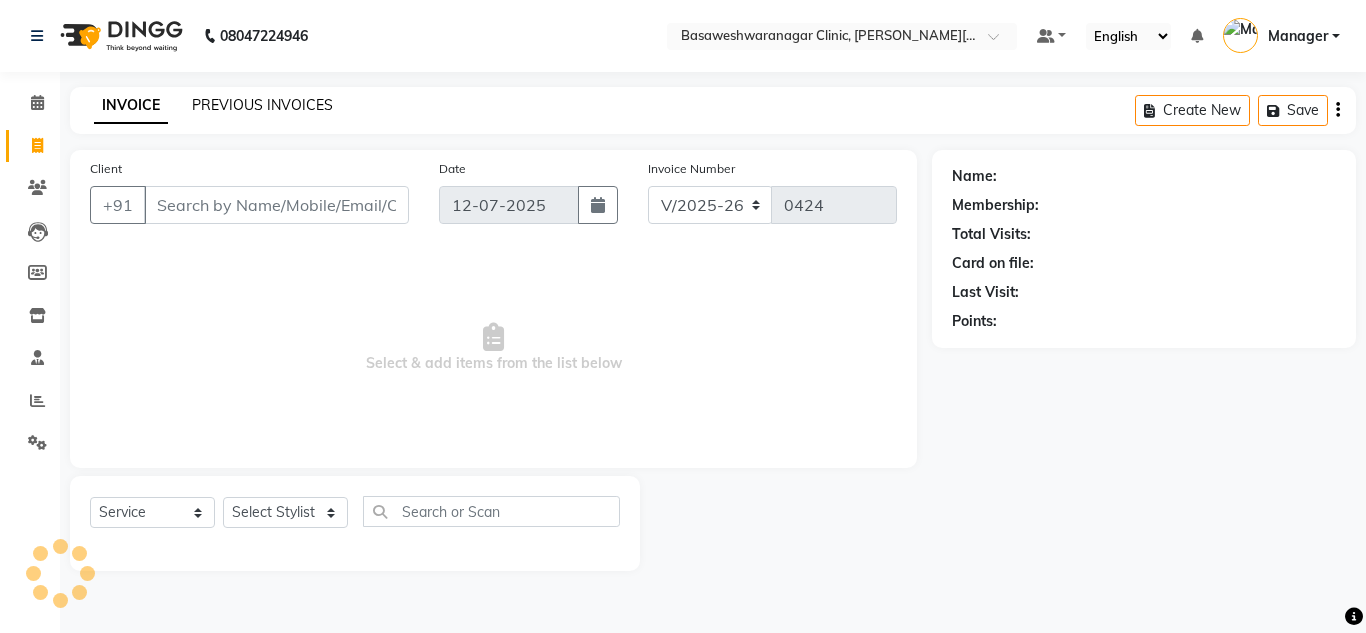 click on "PREVIOUS INVOICES" 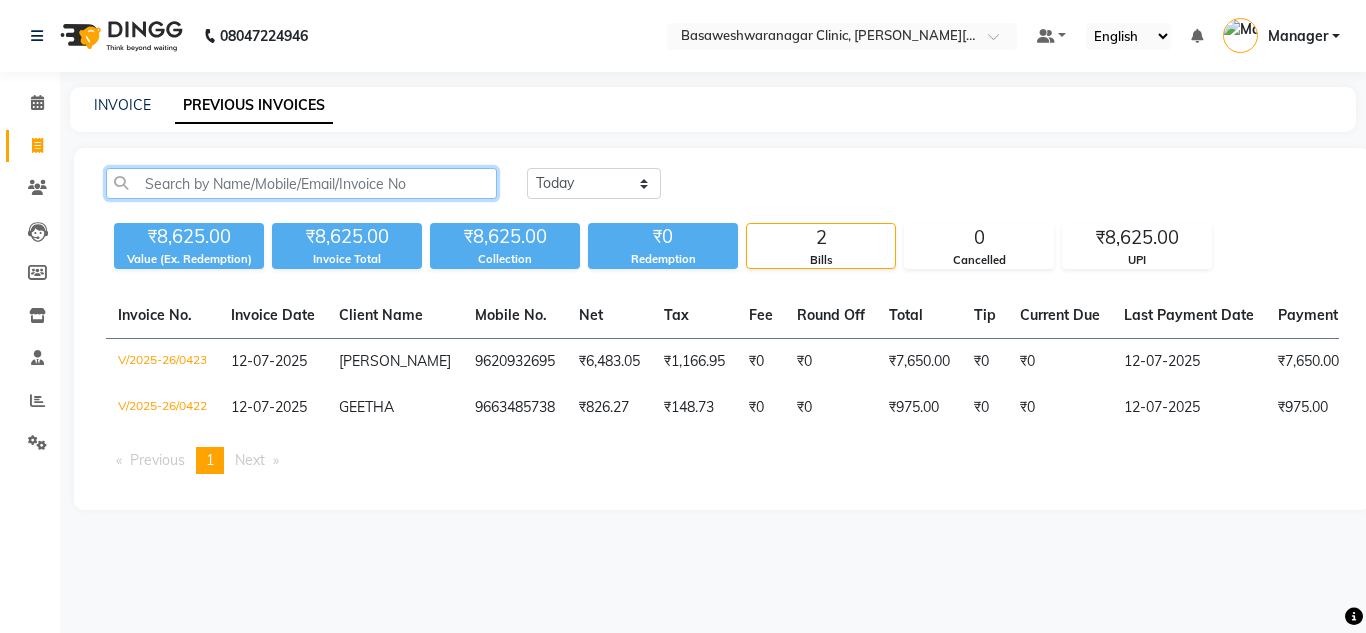 click 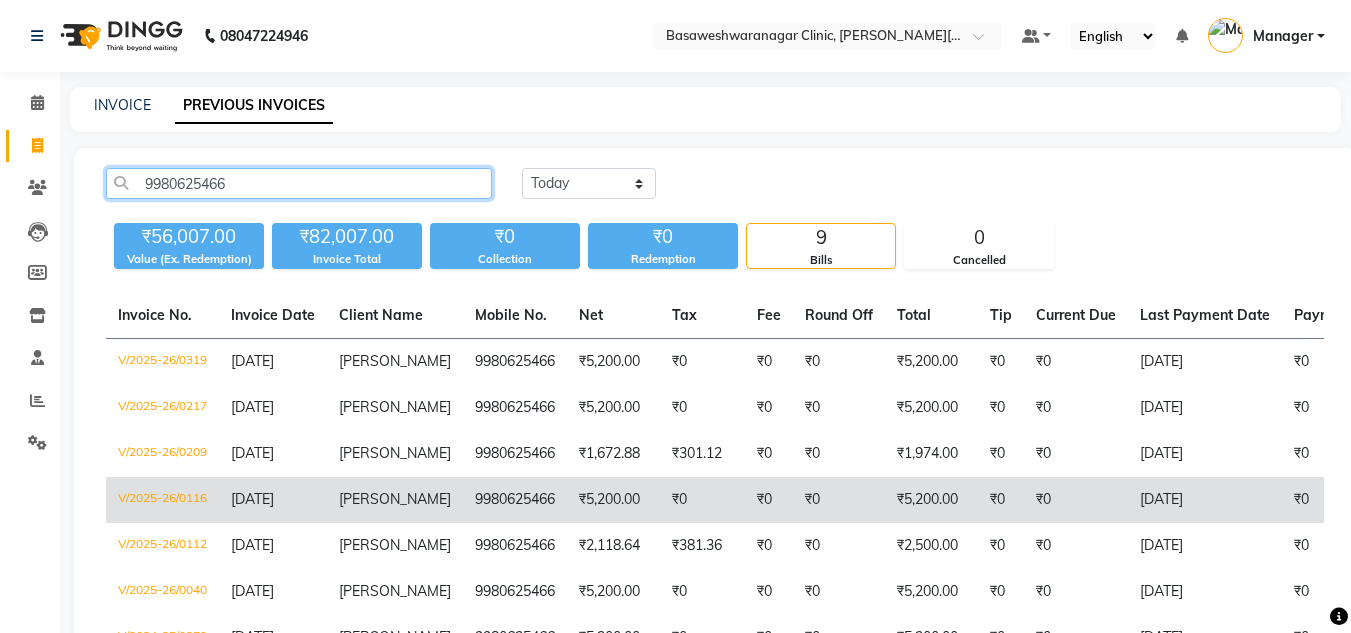 scroll, scrollTop: 244, scrollLeft: 0, axis: vertical 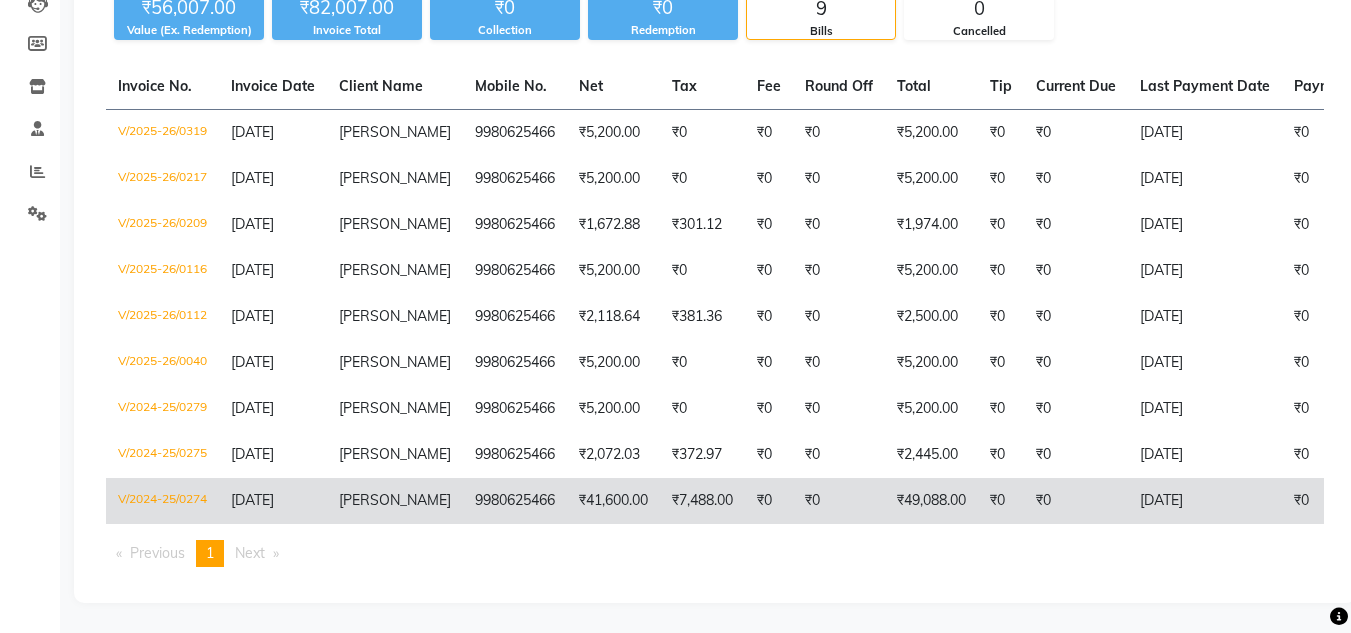 type on "9980625466" 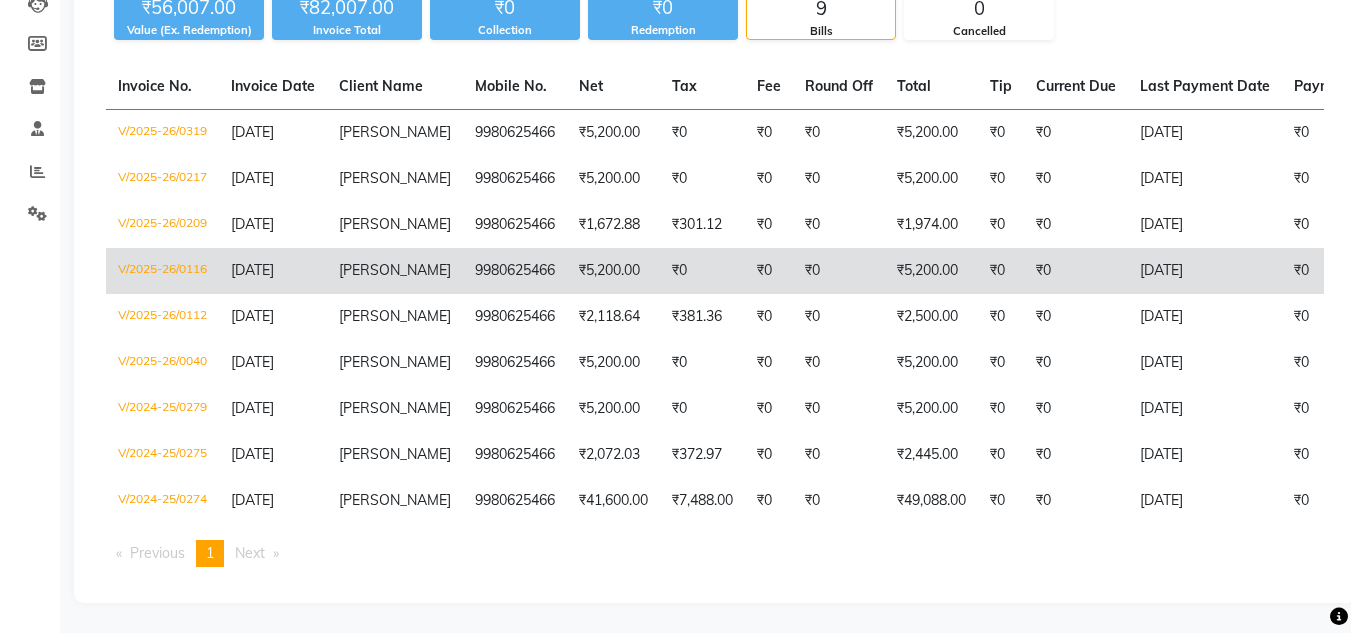 scroll, scrollTop: 0, scrollLeft: 0, axis: both 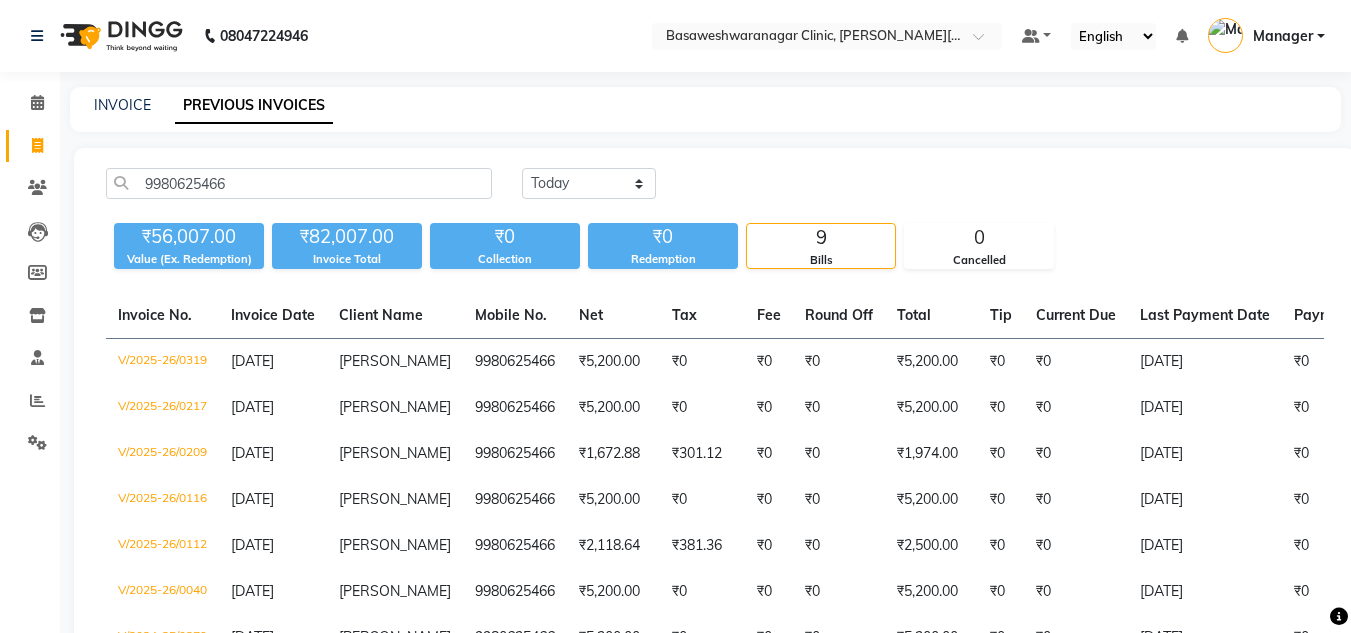 click on "INVOICE PREVIOUS INVOICES" 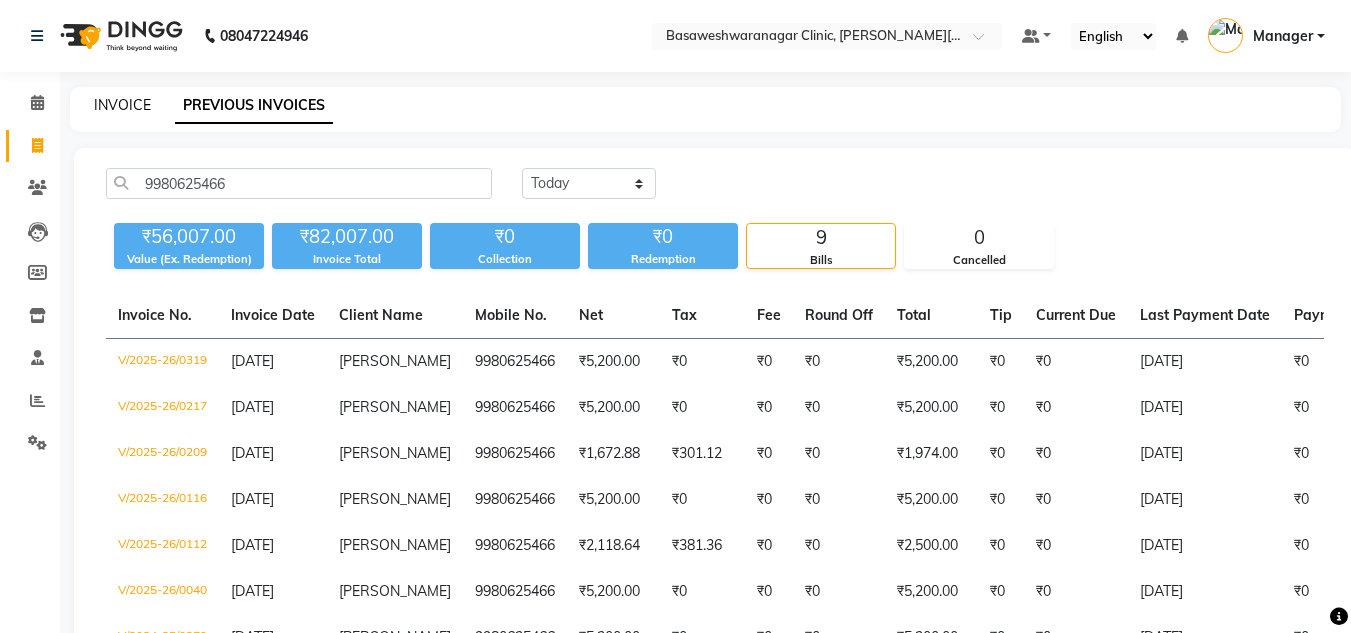 click on "INVOICE" 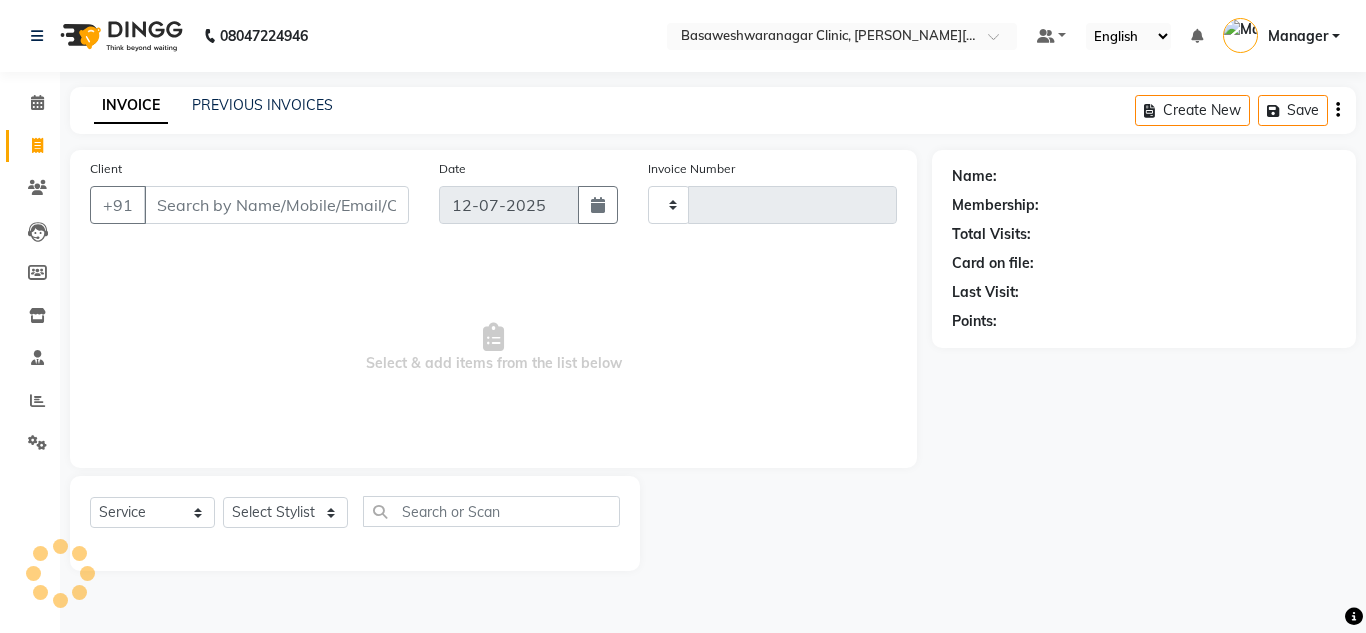 type on "0424" 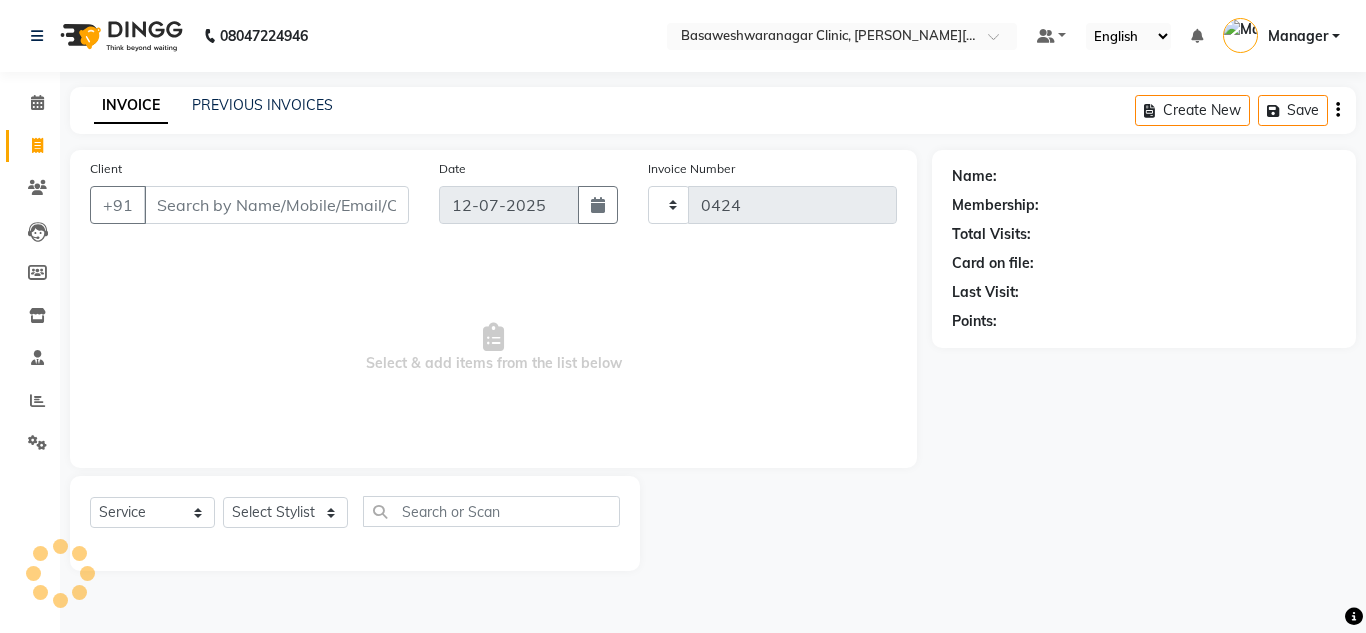 select on "7441" 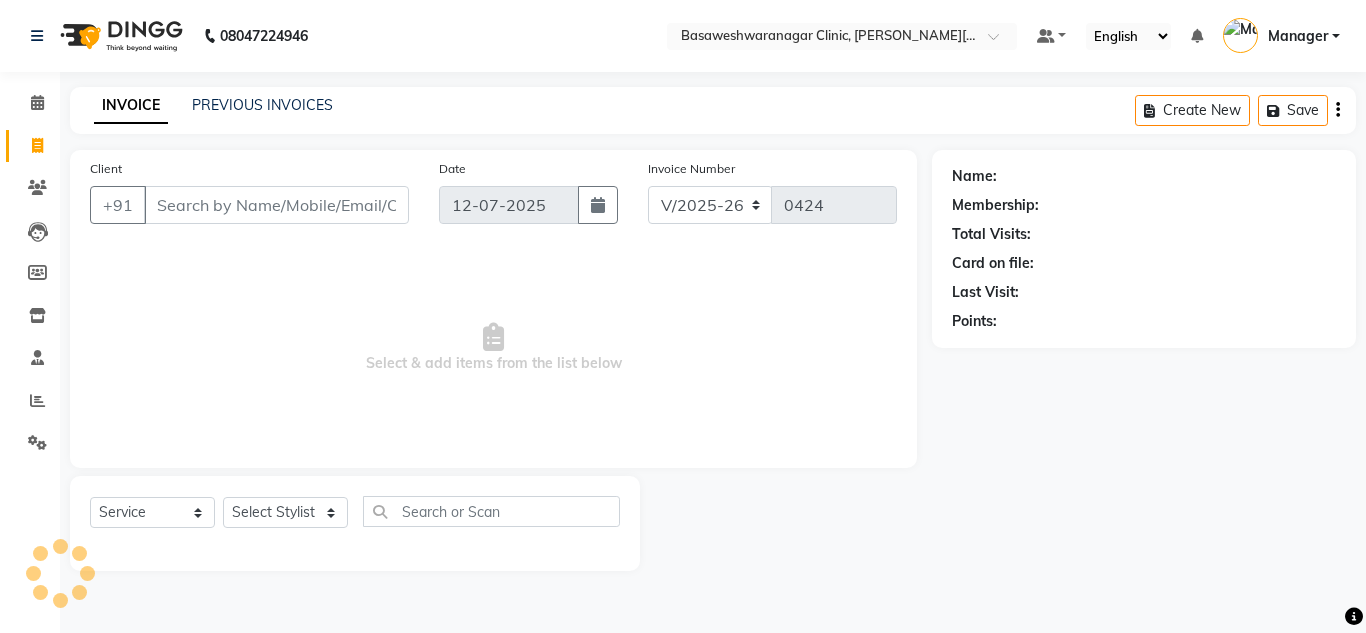 click on "Client" at bounding box center (276, 205) 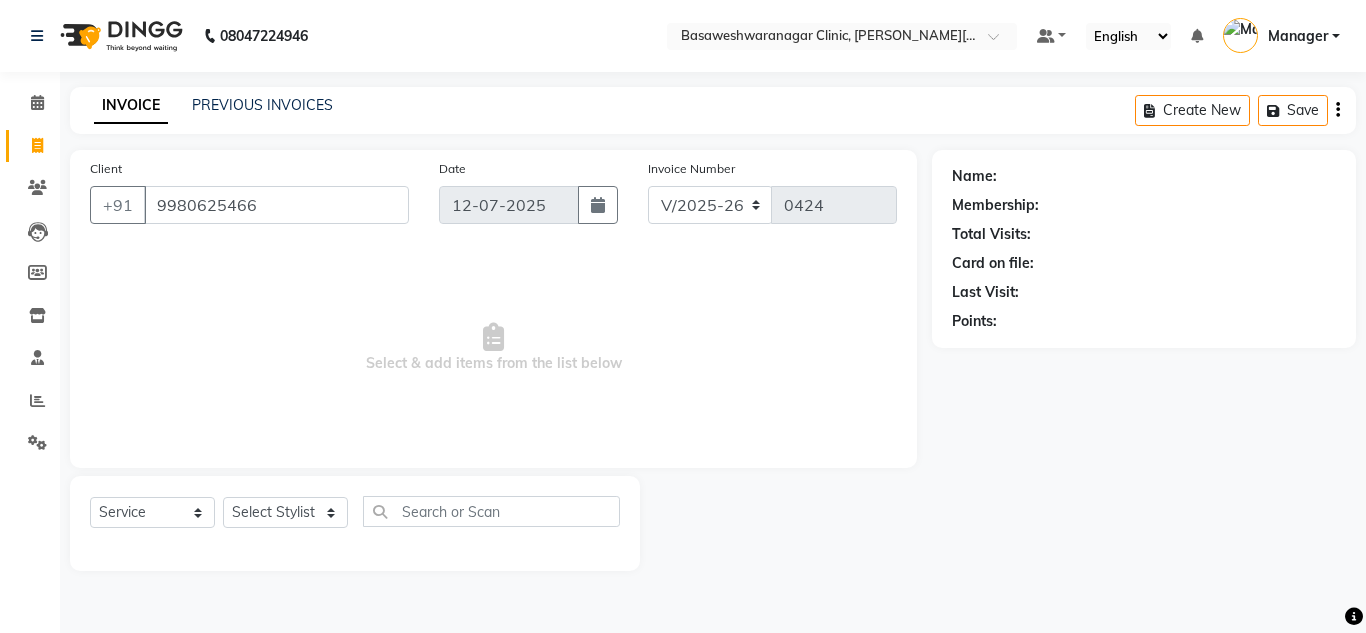 type on "9980625466" 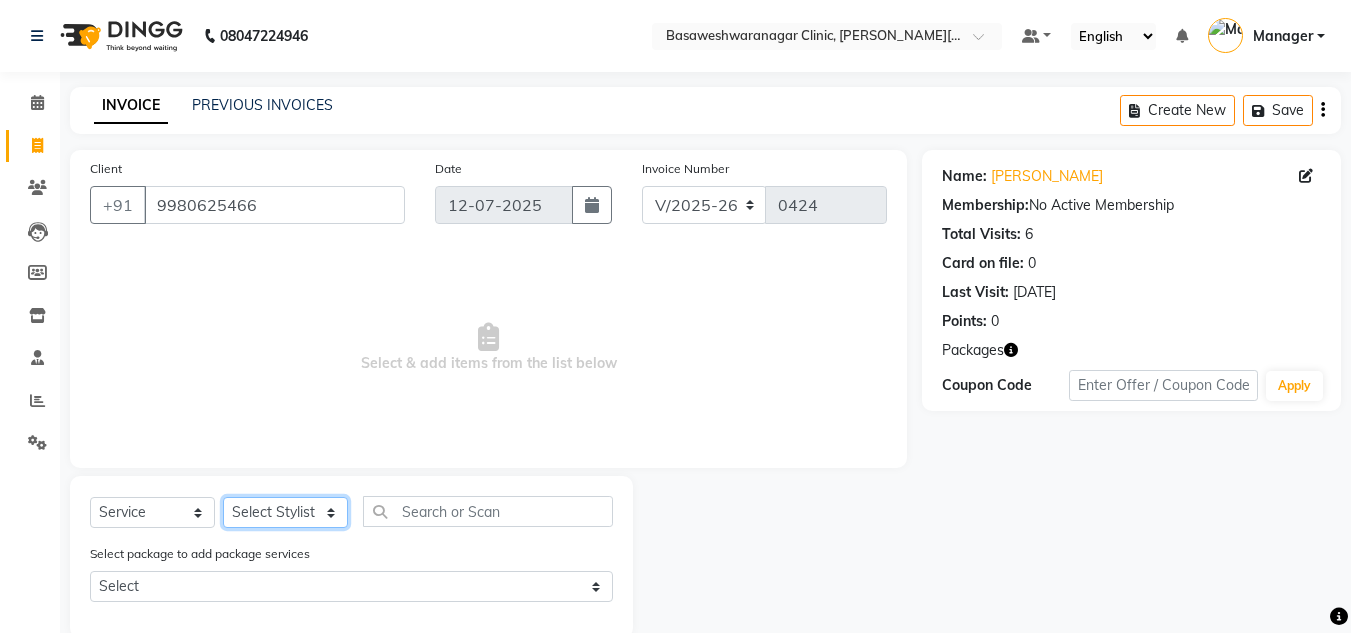 click on "Select Stylist [PERSON_NAME] [PERSON_NAME] Manager NAVYA [PERSON_NAME] shangnimwom [PERSON_NAME]" 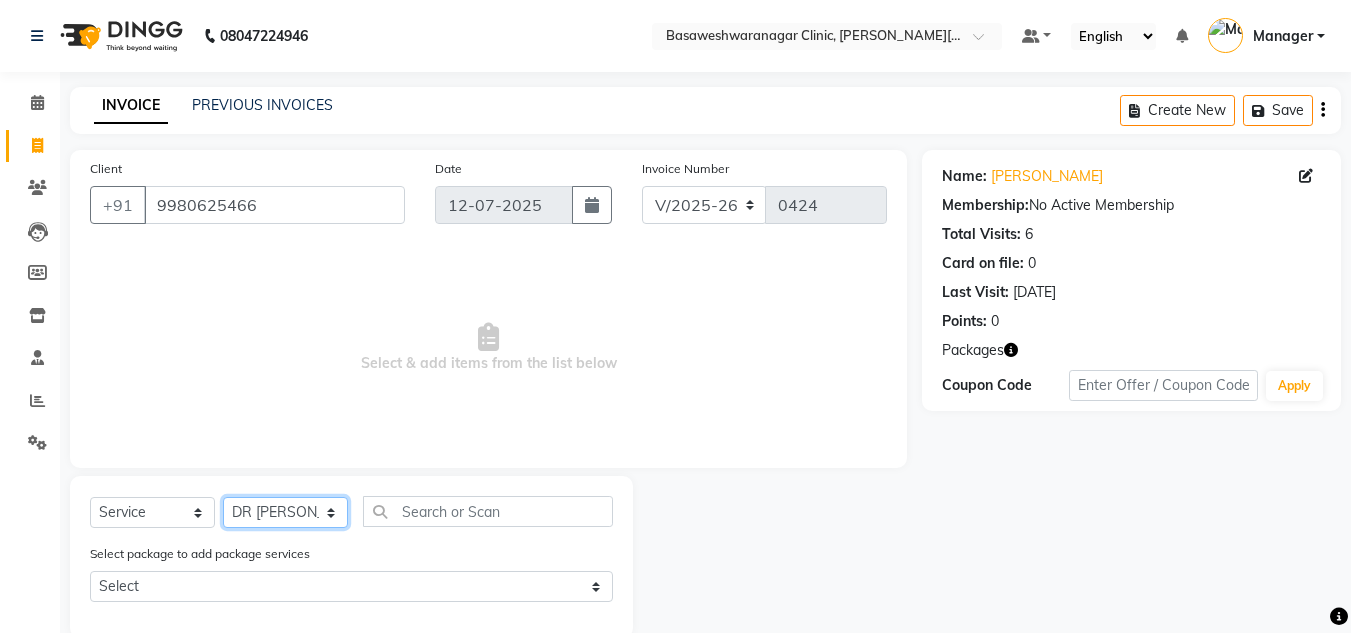 click on "Select Stylist [PERSON_NAME] [PERSON_NAME] Manager NAVYA [PERSON_NAME] shangnimwom [PERSON_NAME]" 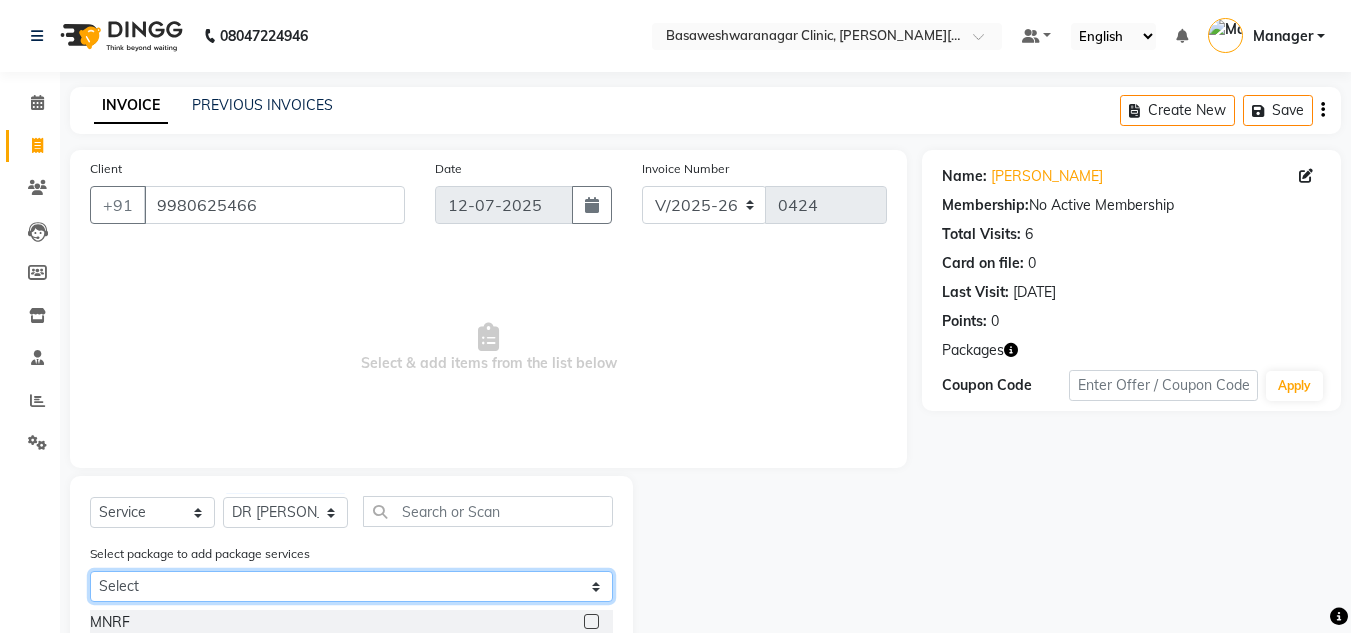 click on "Select [PERSON_NAME] PEELS" 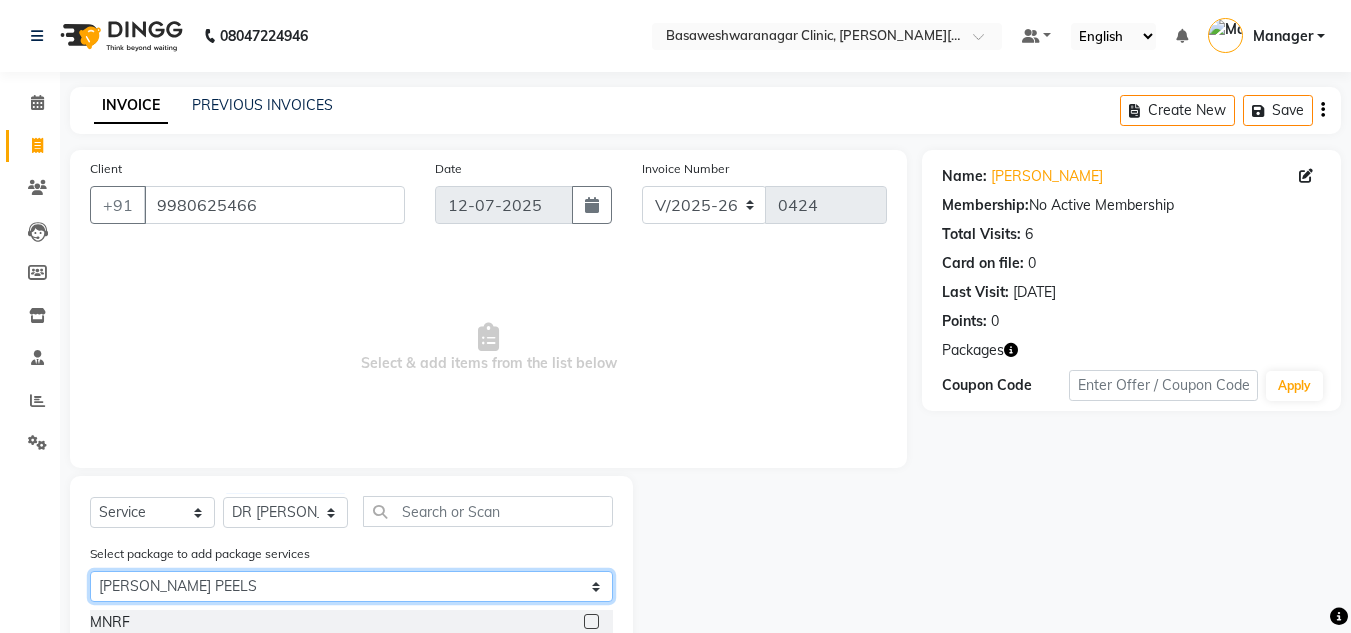 click on "Select [PERSON_NAME] PEELS" 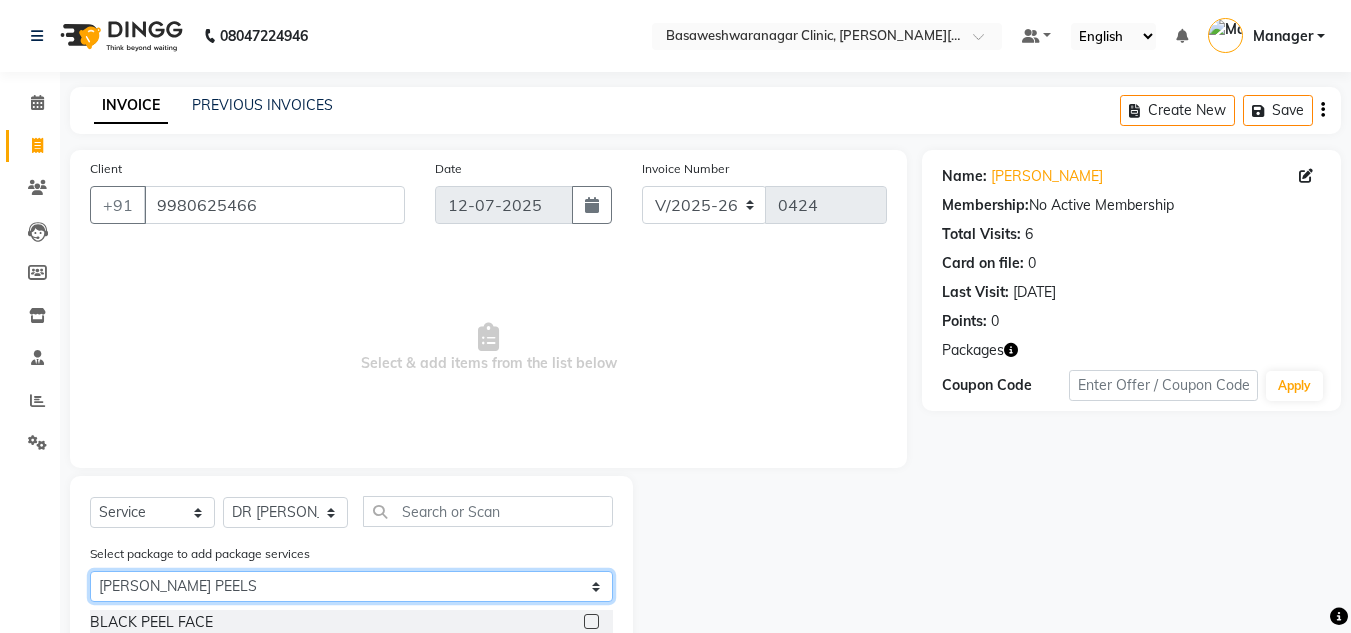 scroll, scrollTop: 93, scrollLeft: 0, axis: vertical 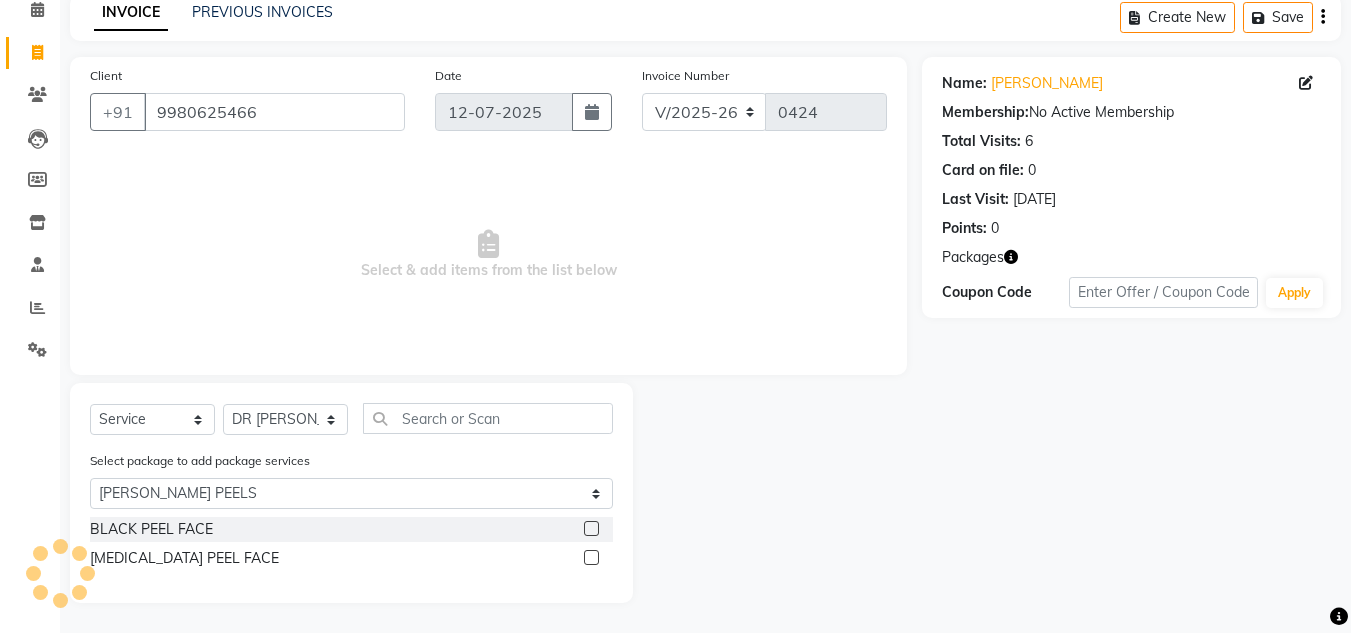 click 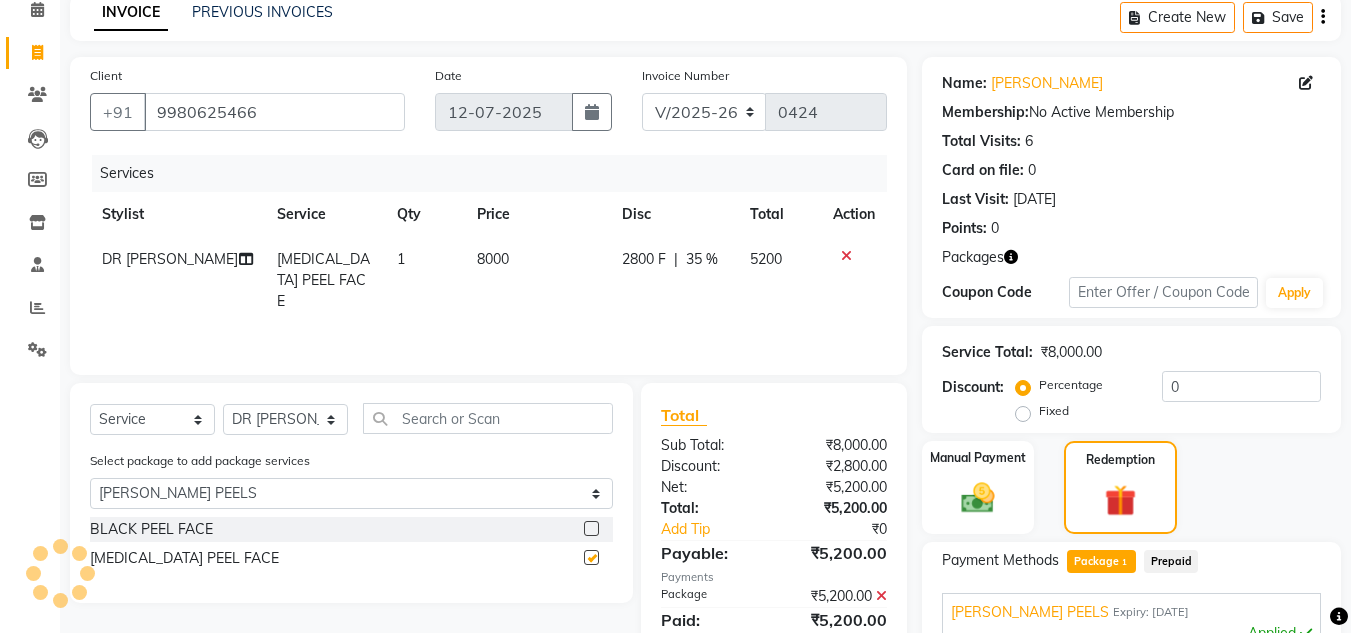 checkbox on "false" 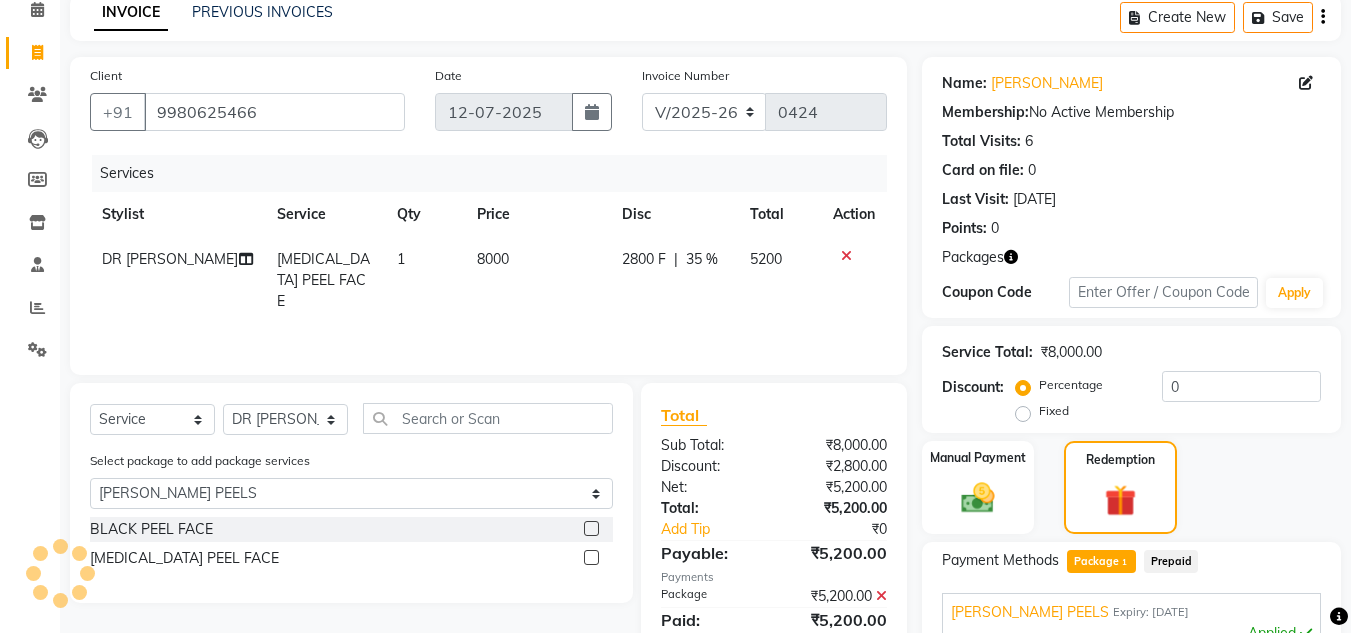 scroll, scrollTop: 390, scrollLeft: 0, axis: vertical 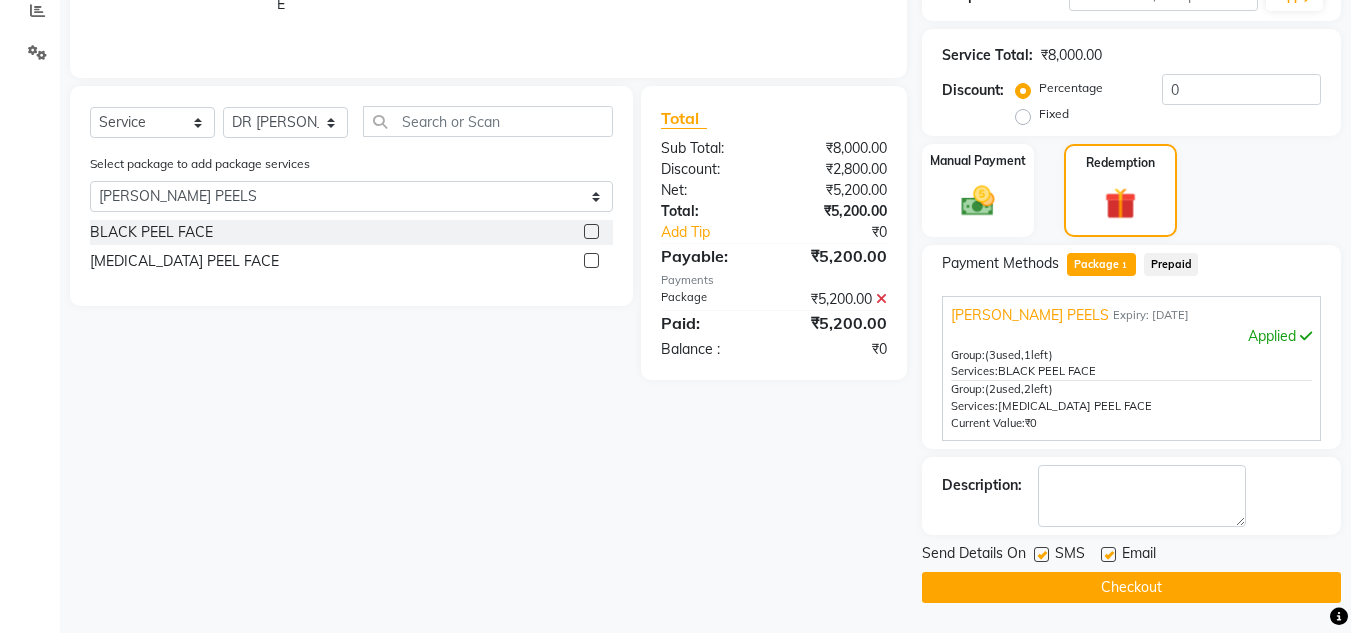click on "Checkout" 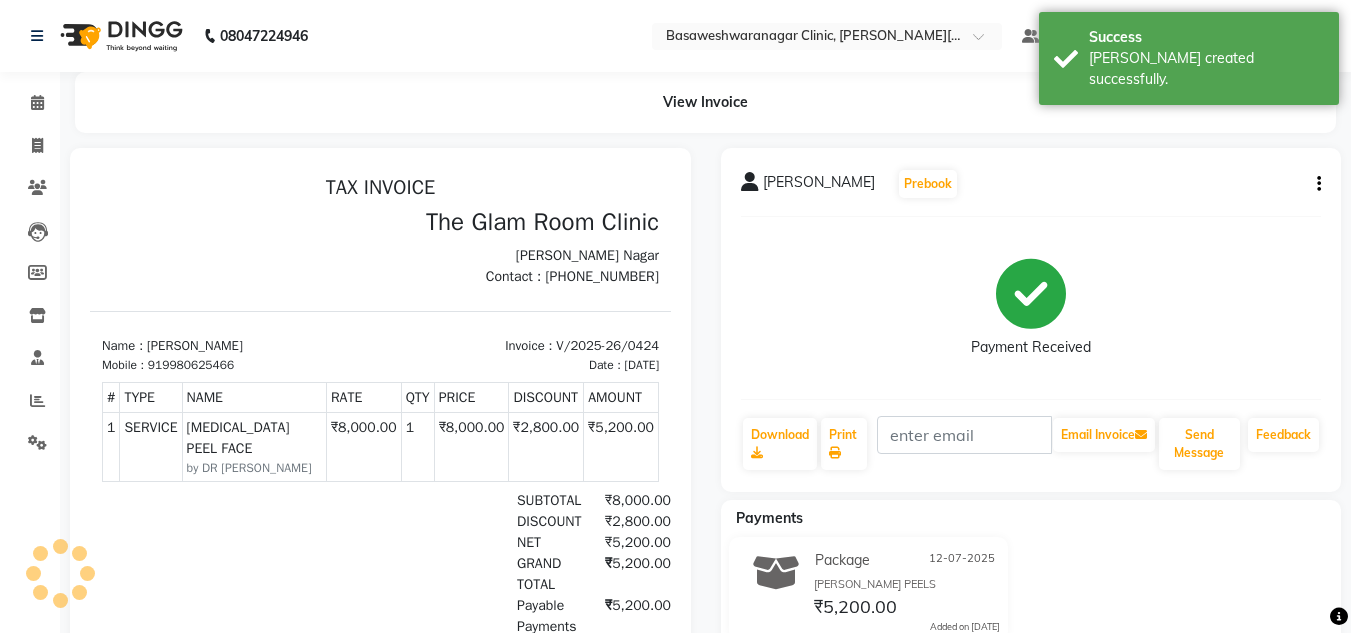 scroll, scrollTop: 0, scrollLeft: 0, axis: both 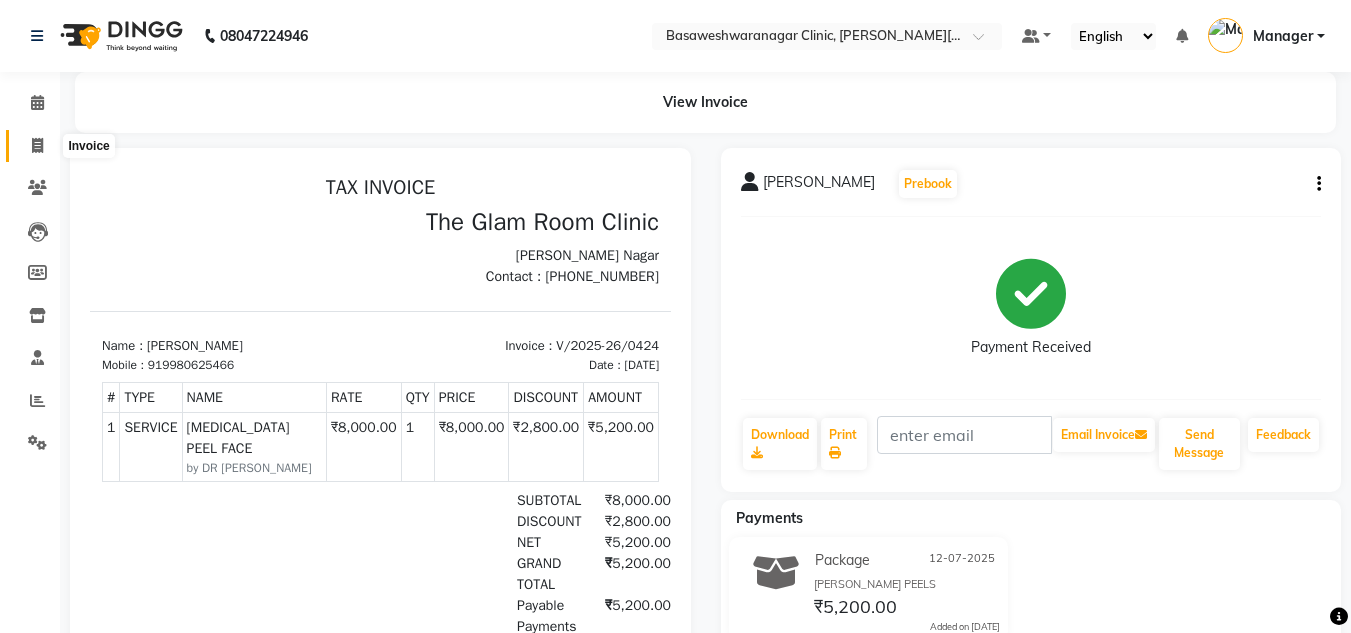 click 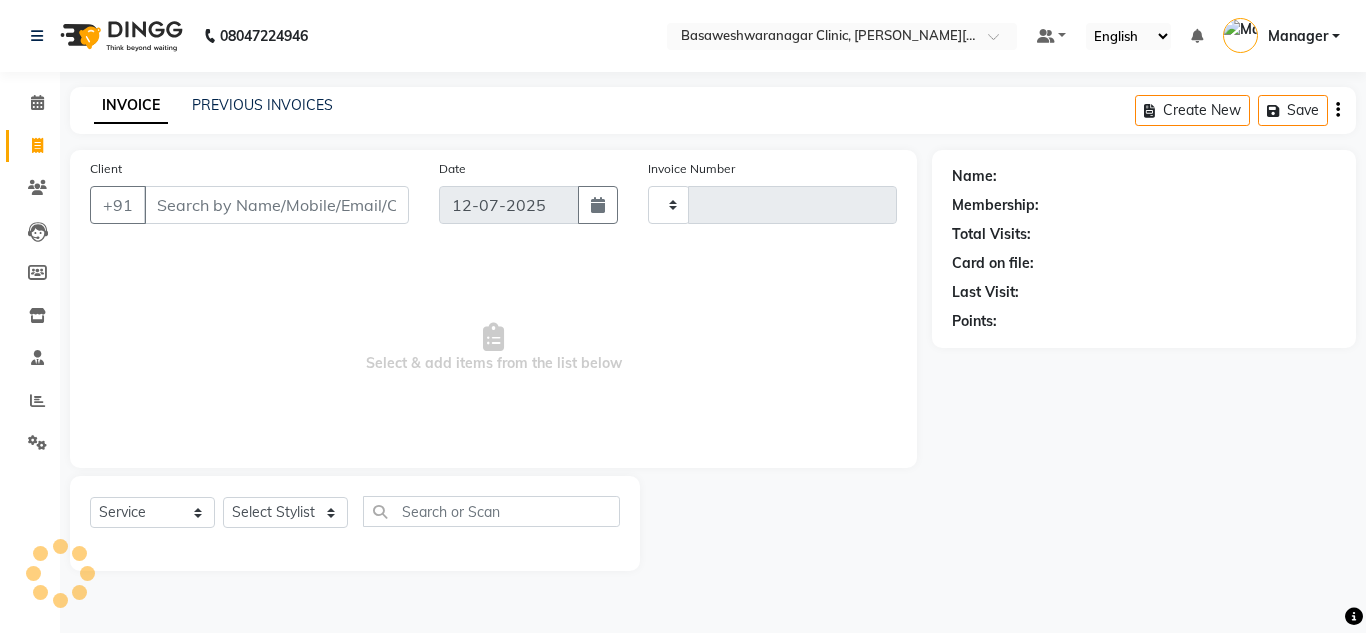 type on "0425" 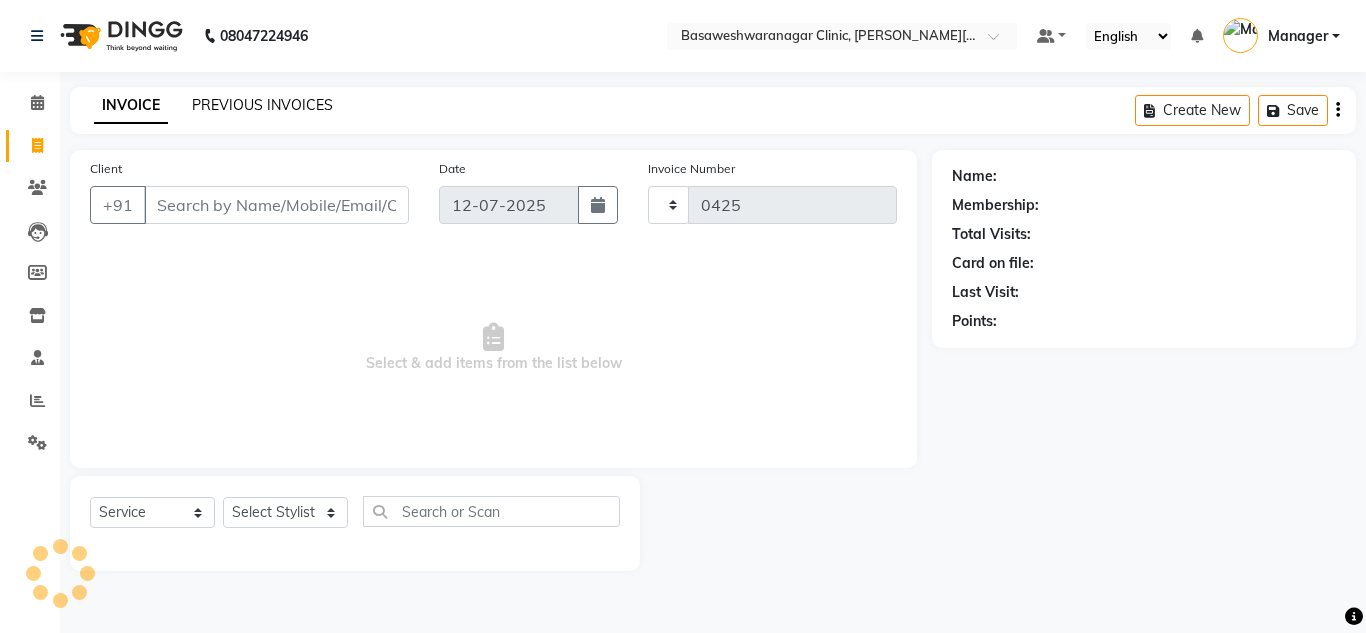 select on "7441" 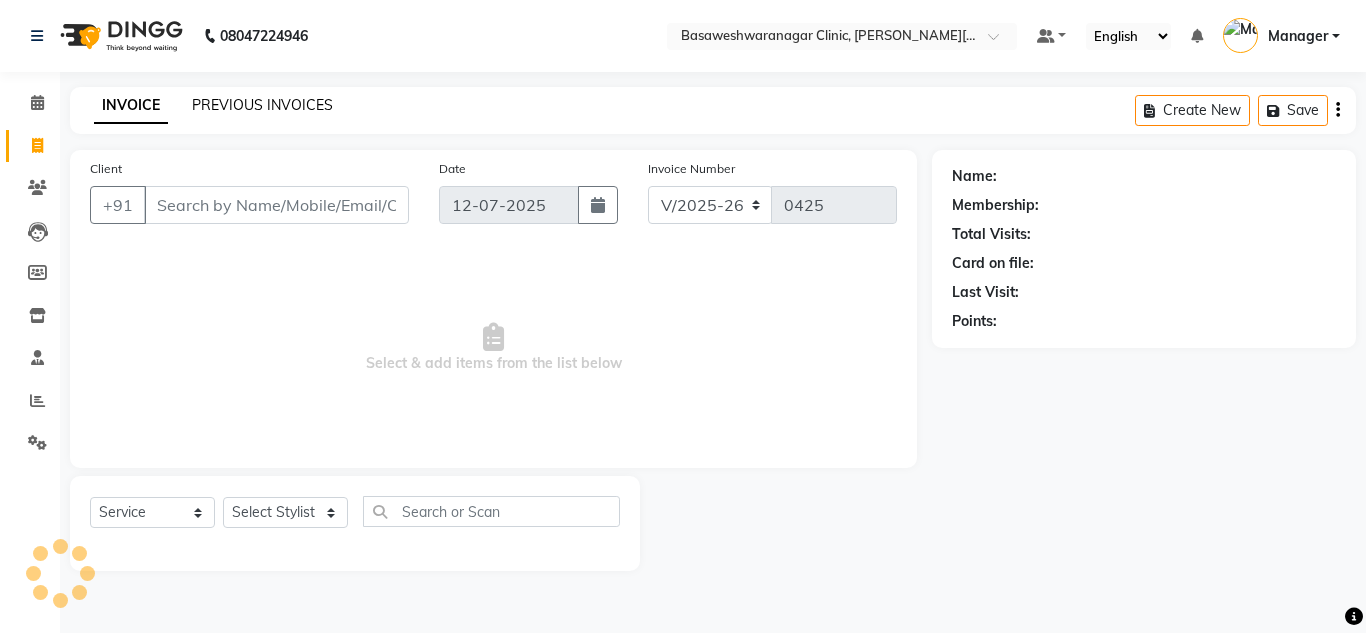 click on "PREVIOUS INVOICES" 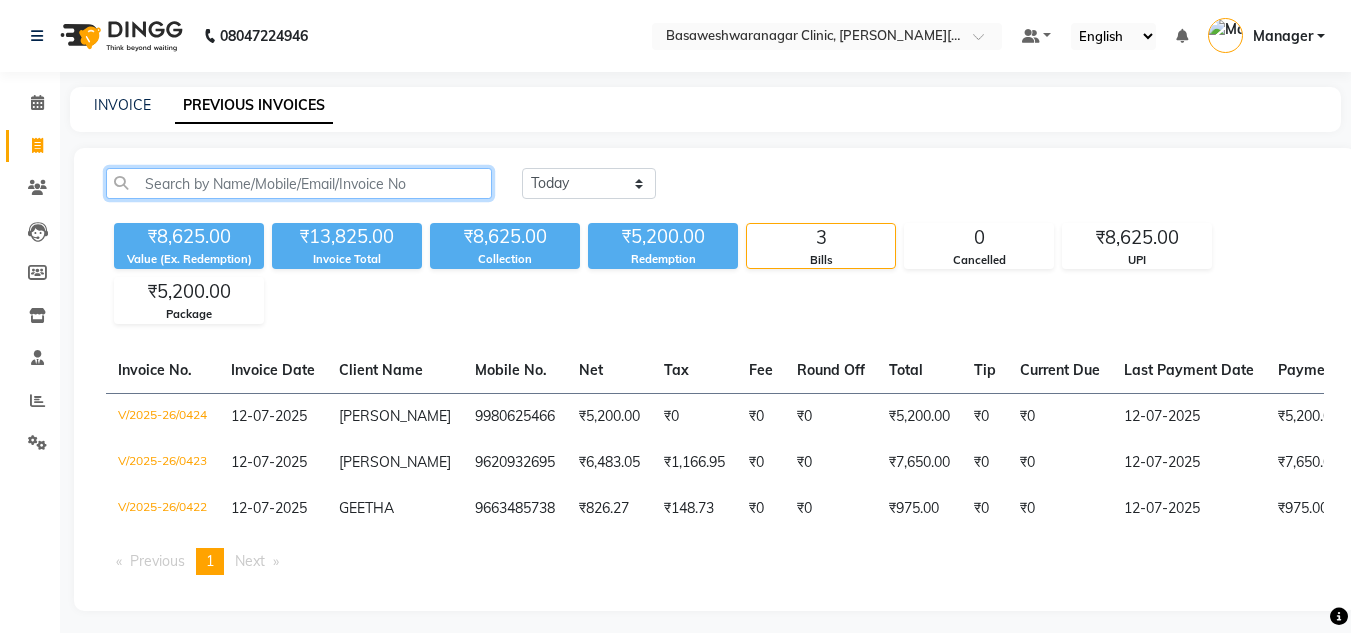 click 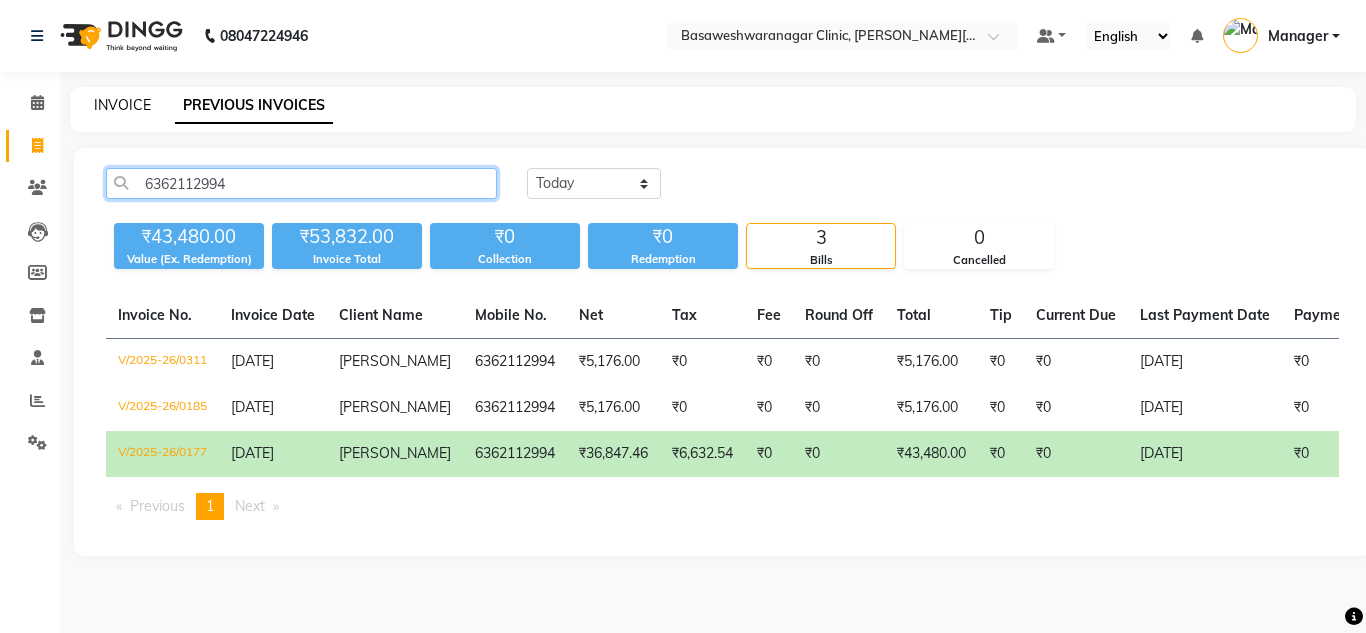 type on "6362112994" 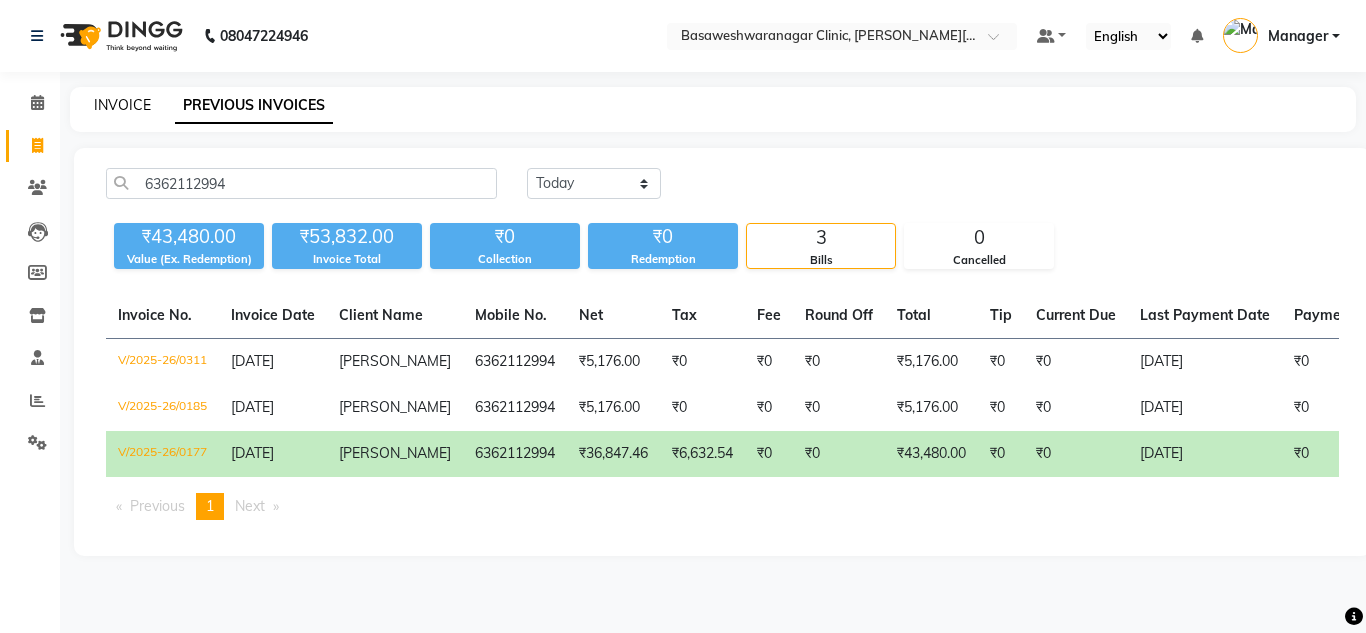 click on "INVOICE" 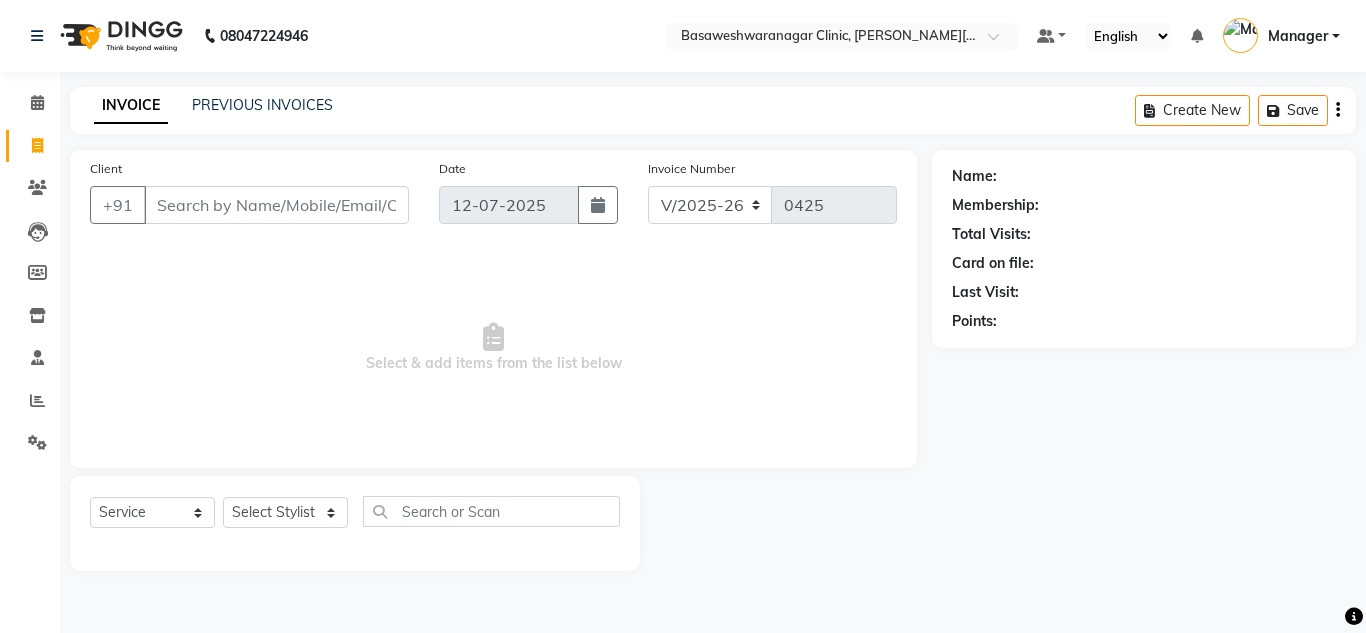 click on "Client" at bounding box center (276, 205) 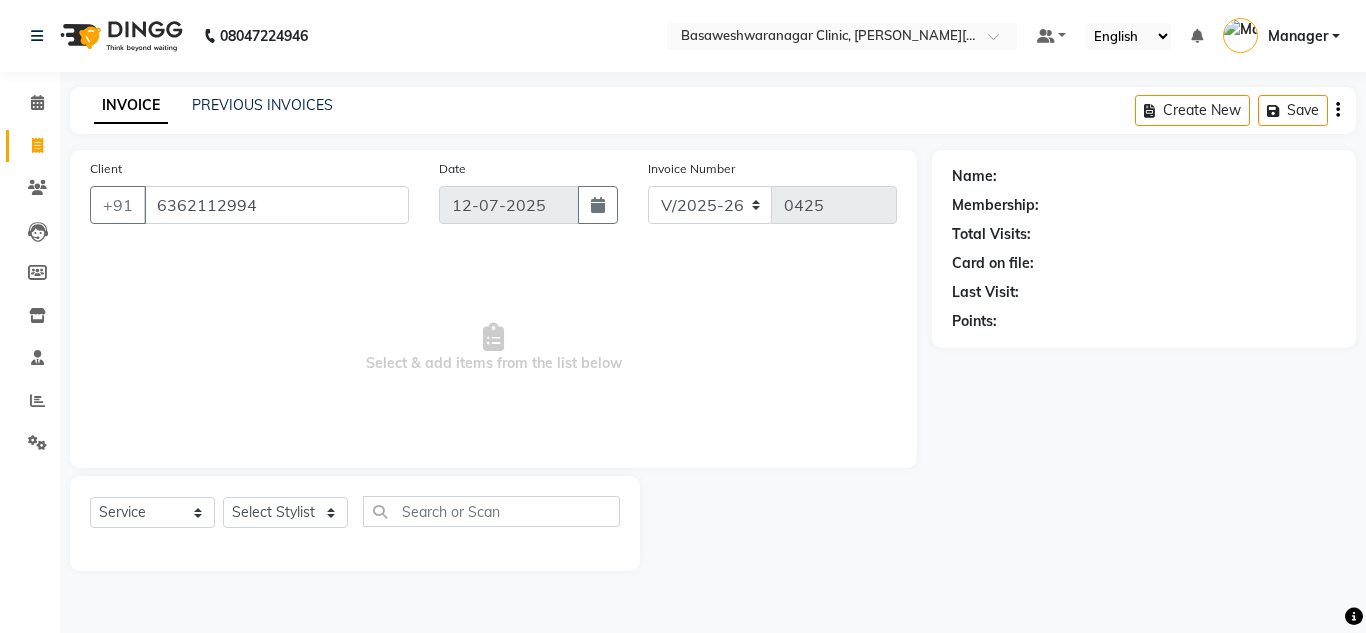 type on "6362112994" 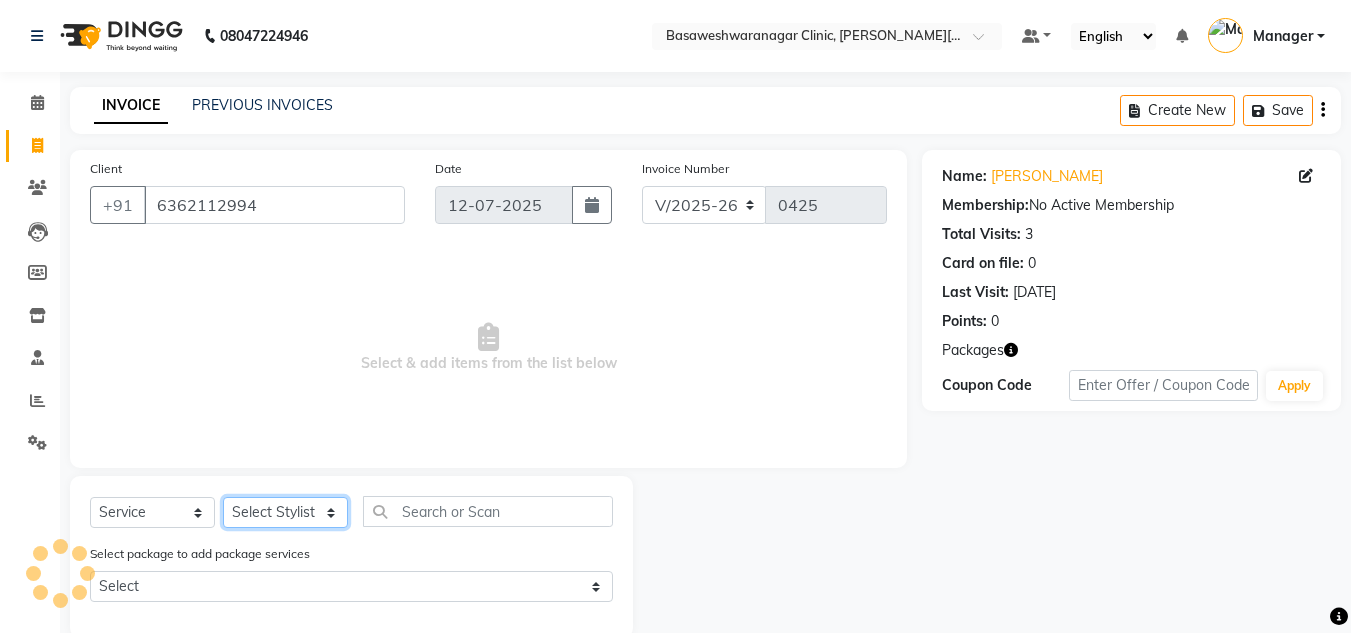 click on "Select Stylist [PERSON_NAME] [PERSON_NAME] Manager NAVYA [PERSON_NAME] shangnimwom [PERSON_NAME]" 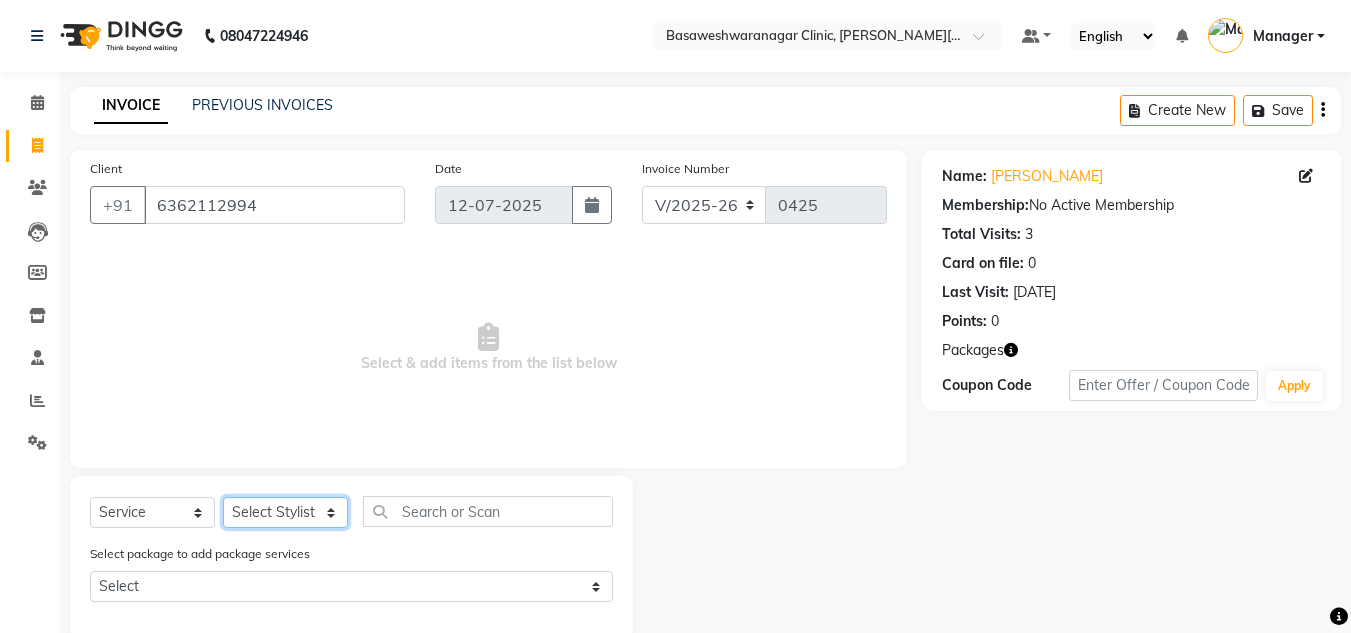 select on "65316" 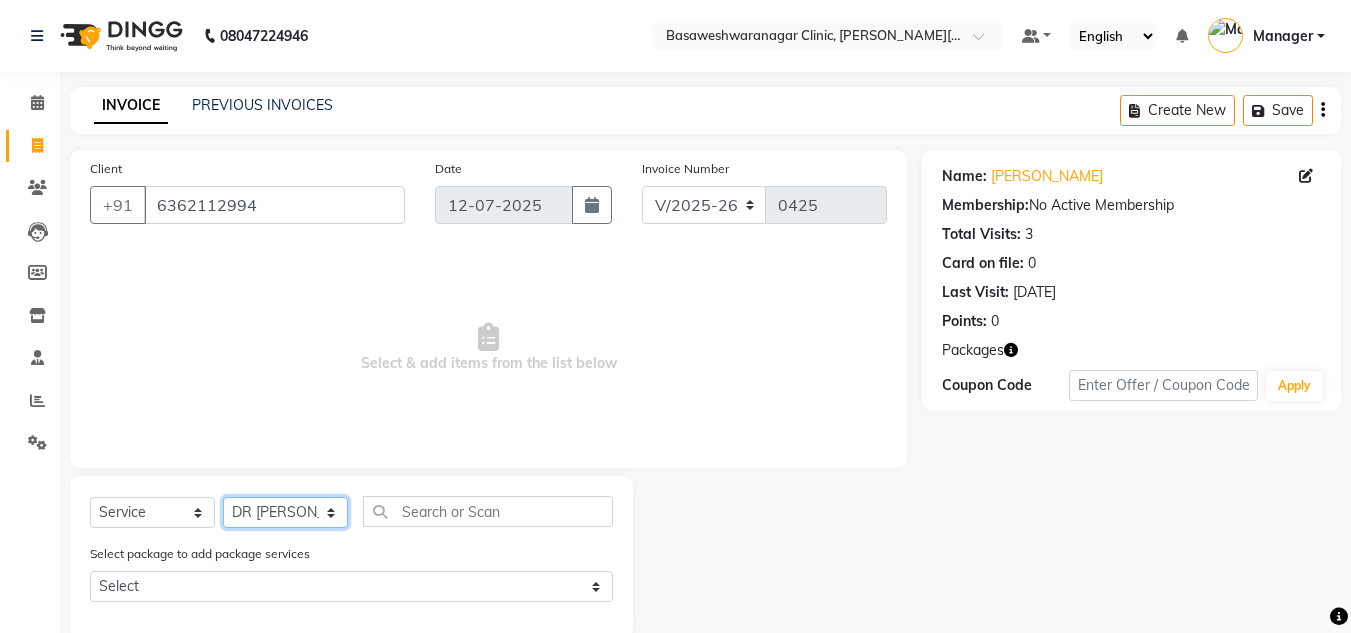 click on "Select Stylist [PERSON_NAME] [PERSON_NAME] Manager NAVYA [PERSON_NAME] shangnimwom [PERSON_NAME]" 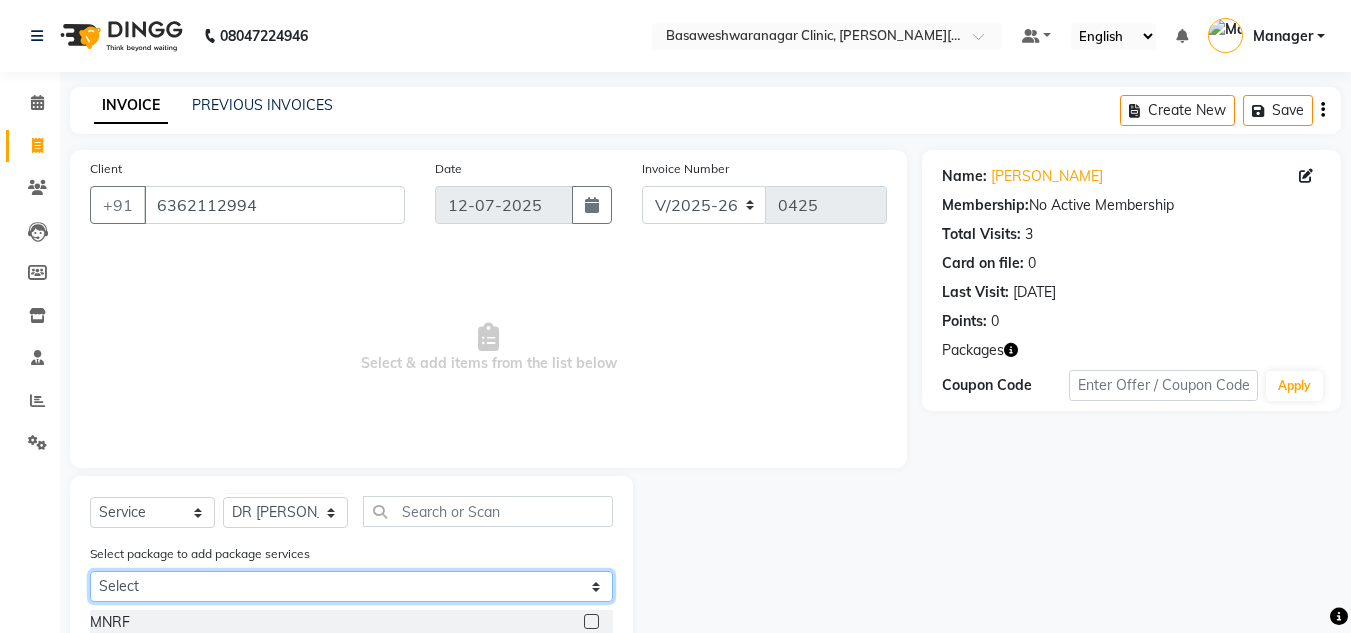 click on "Select [PERSON_NAME] gfc" 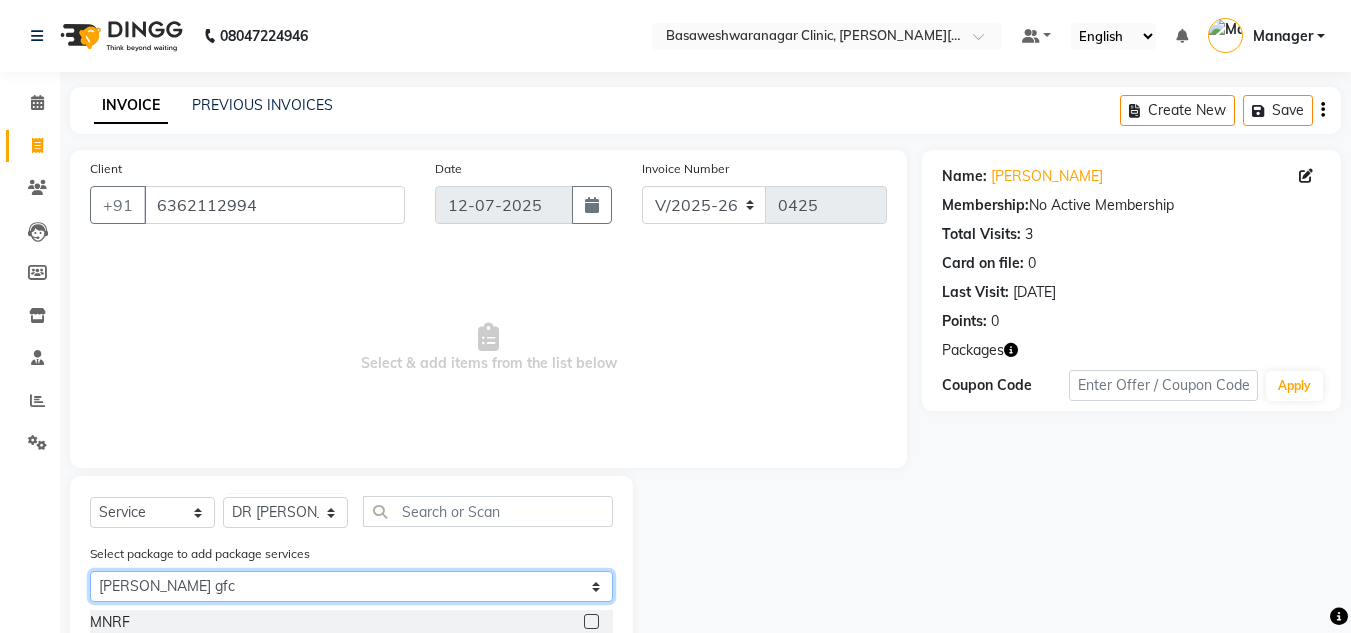 click on "Select [PERSON_NAME] gfc" 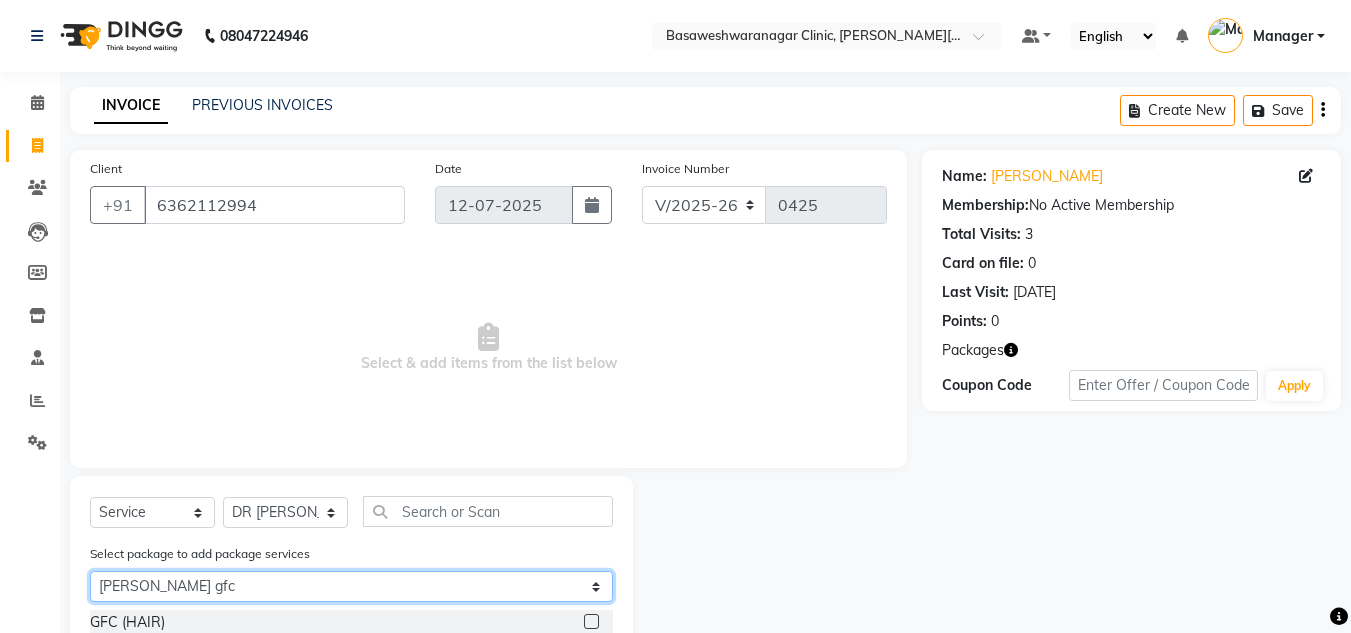 scroll, scrollTop: 64, scrollLeft: 0, axis: vertical 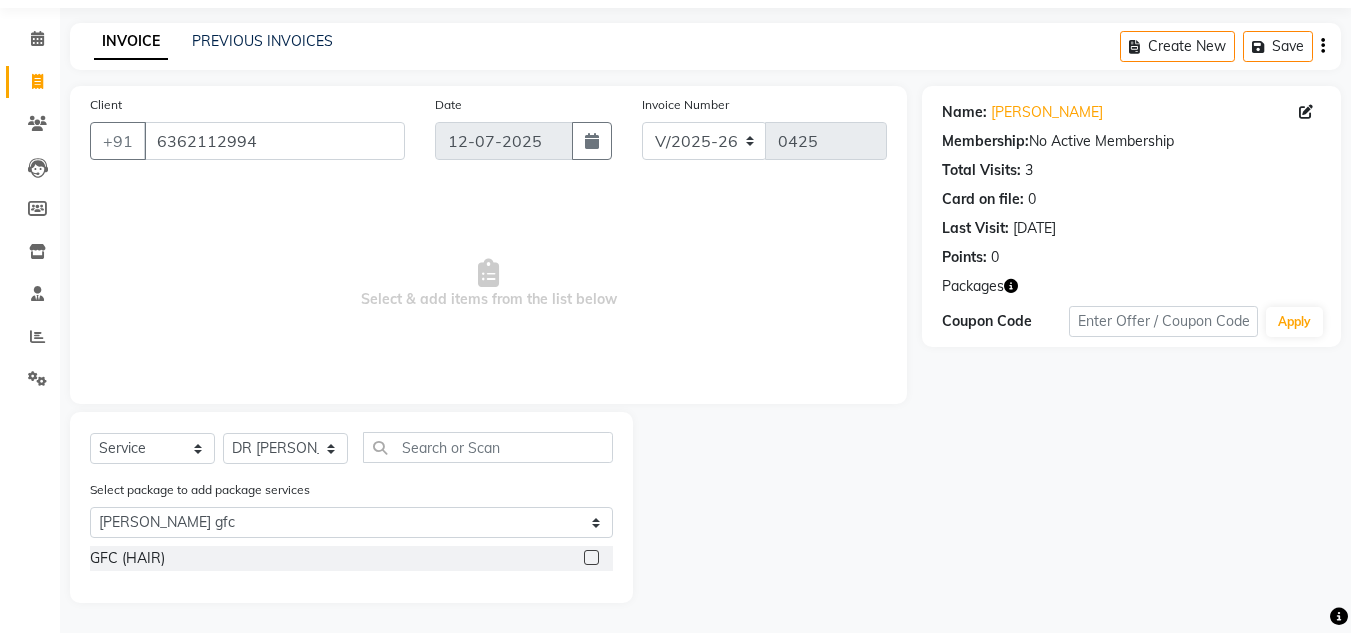 click 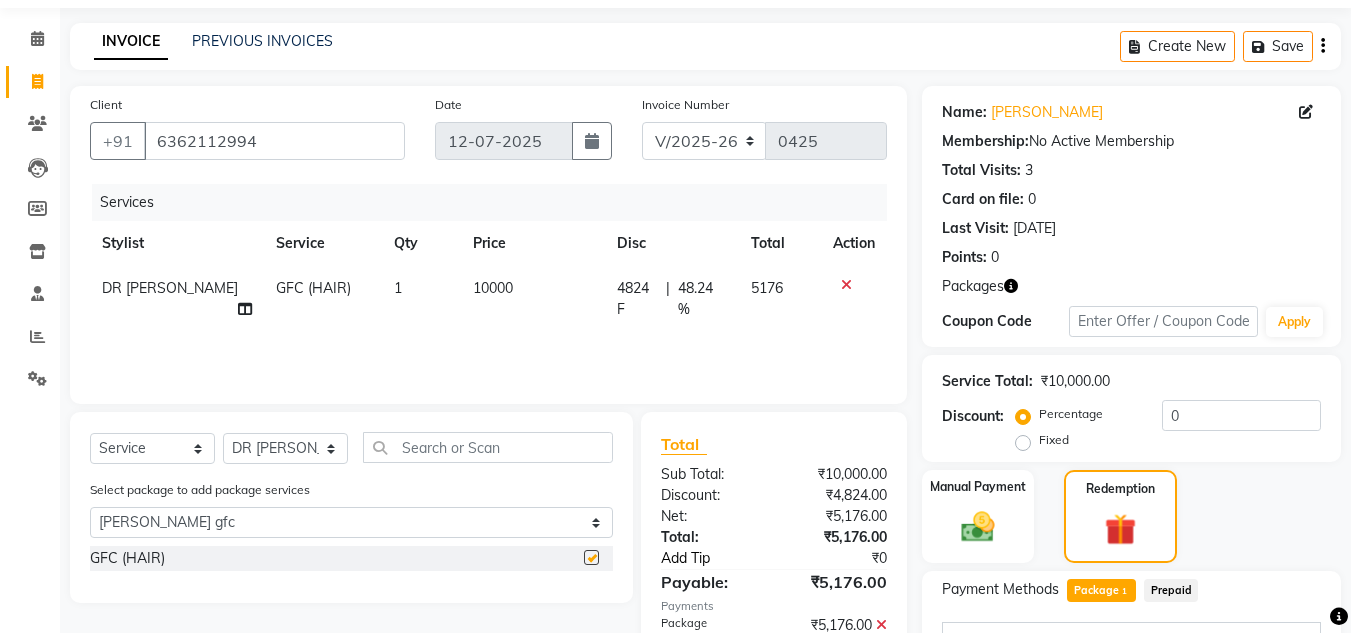 checkbox on "false" 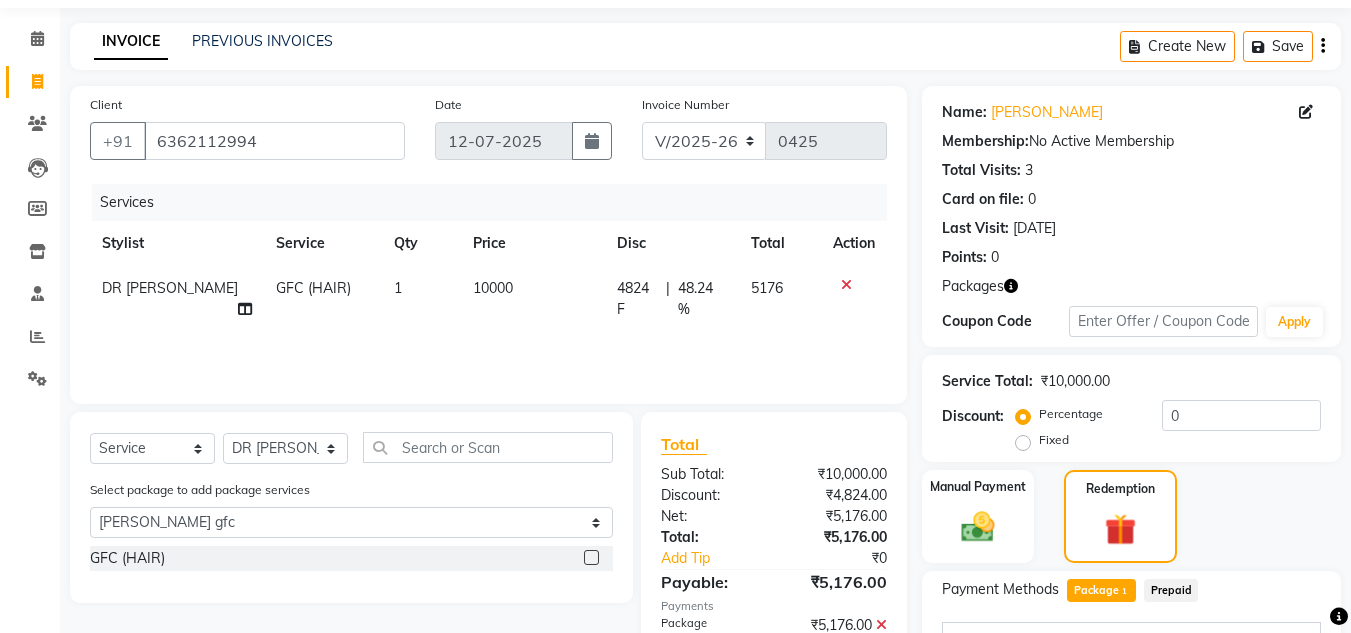 scroll, scrollTop: 355, scrollLeft: 0, axis: vertical 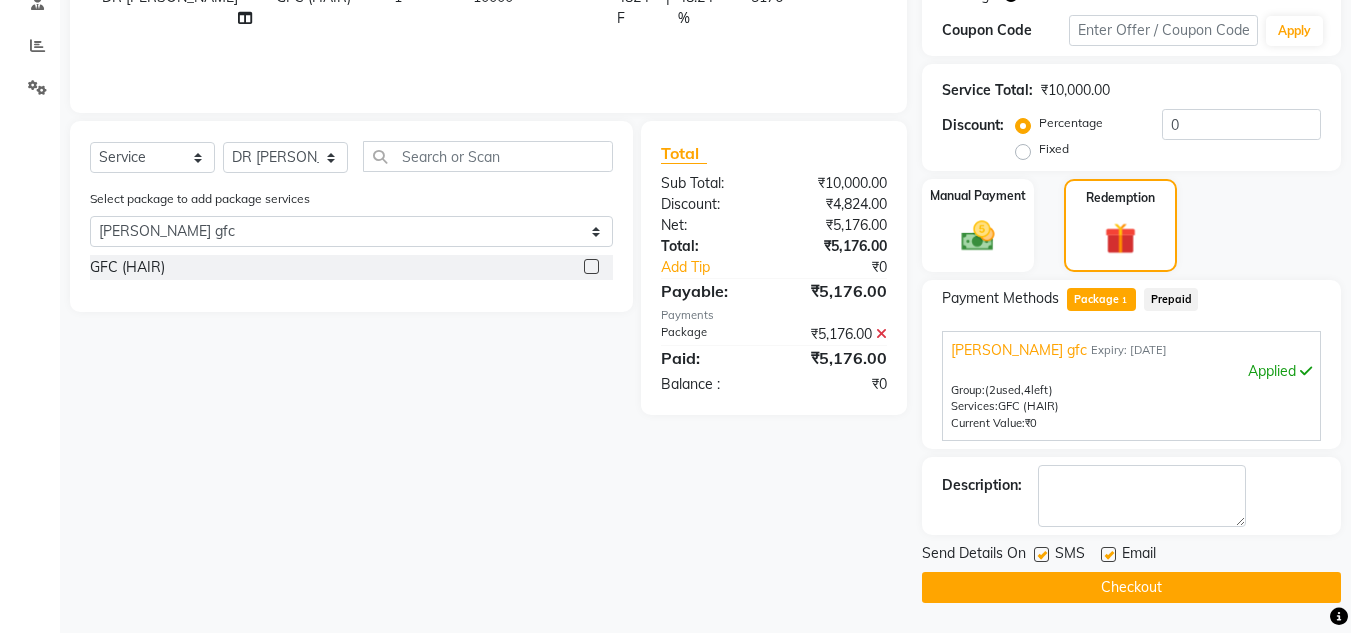 click on "Checkout" 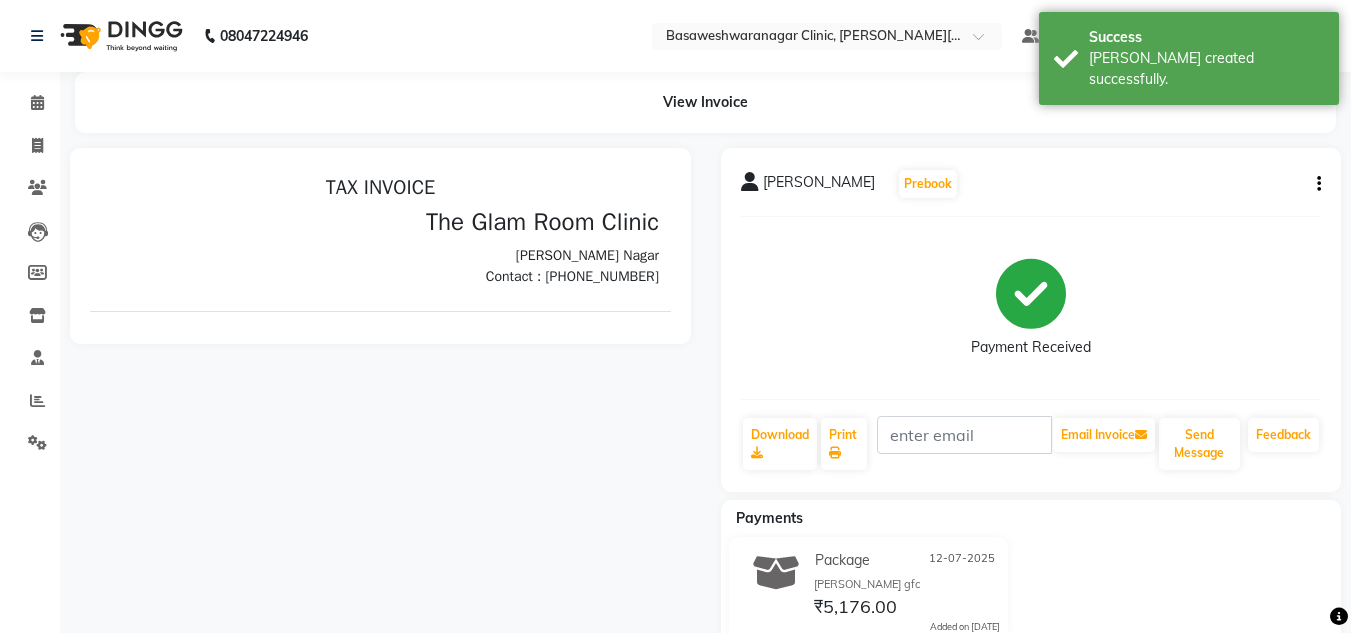 scroll, scrollTop: 0, scrollLeft: 0, axis: both 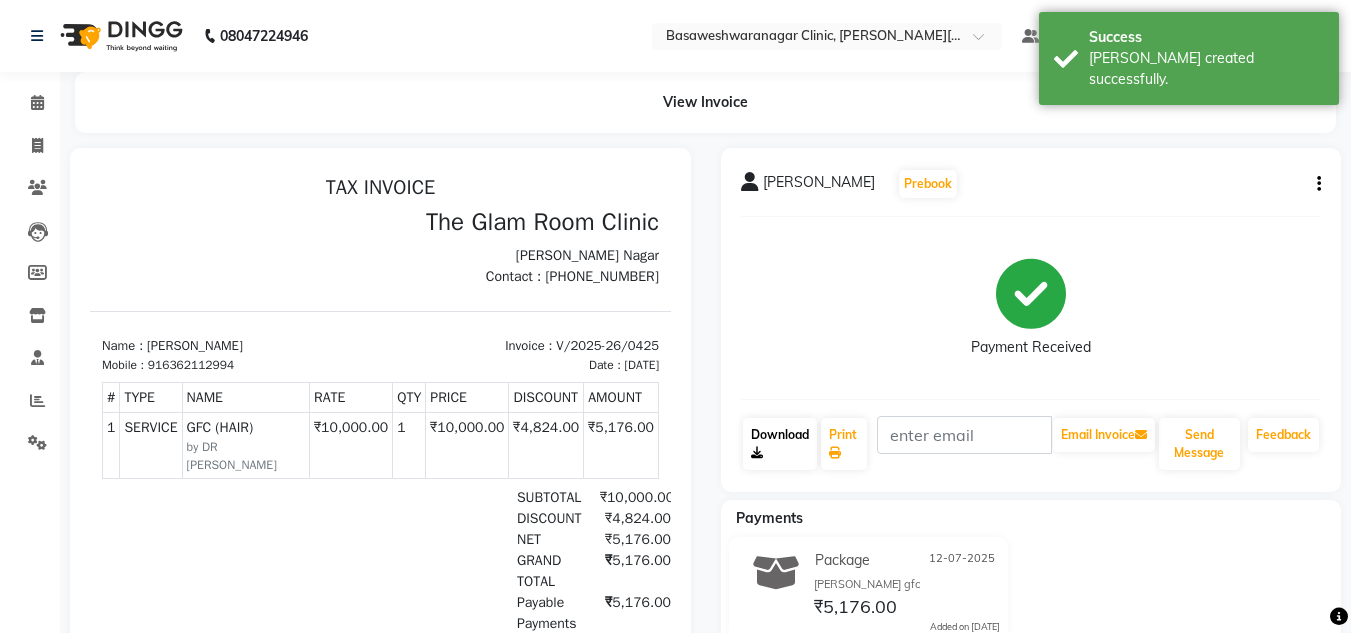 click on "Download" 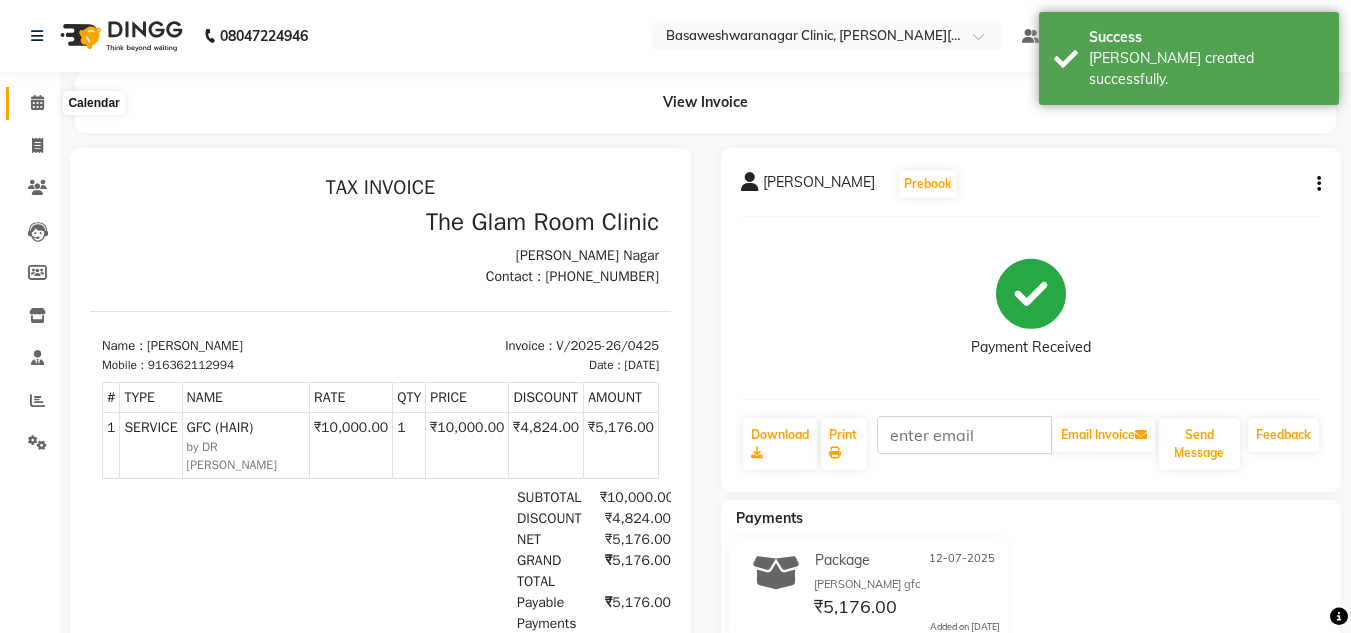 click 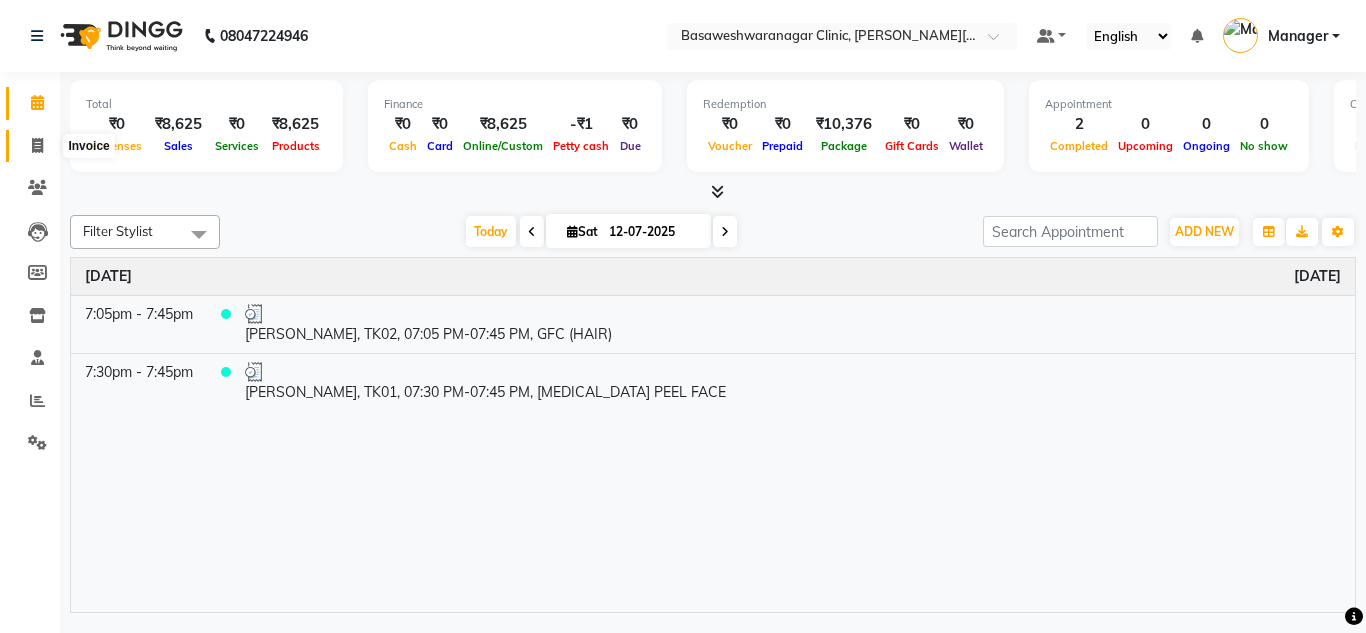 click 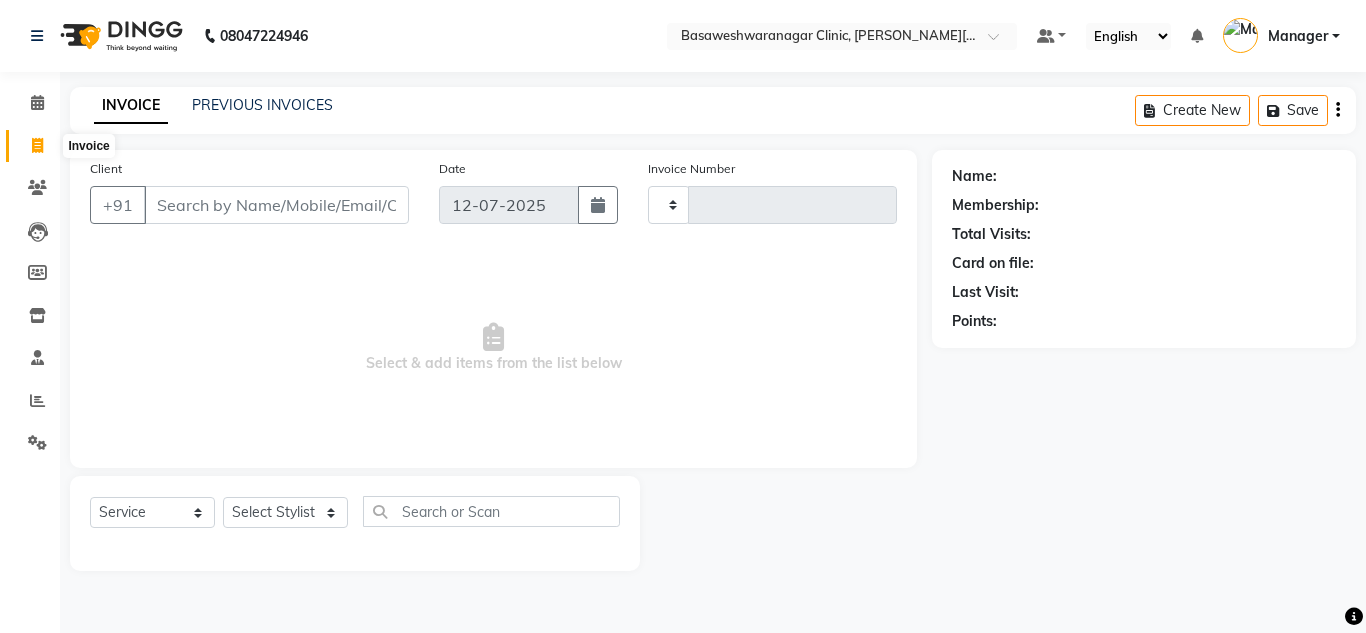 type on "0426" 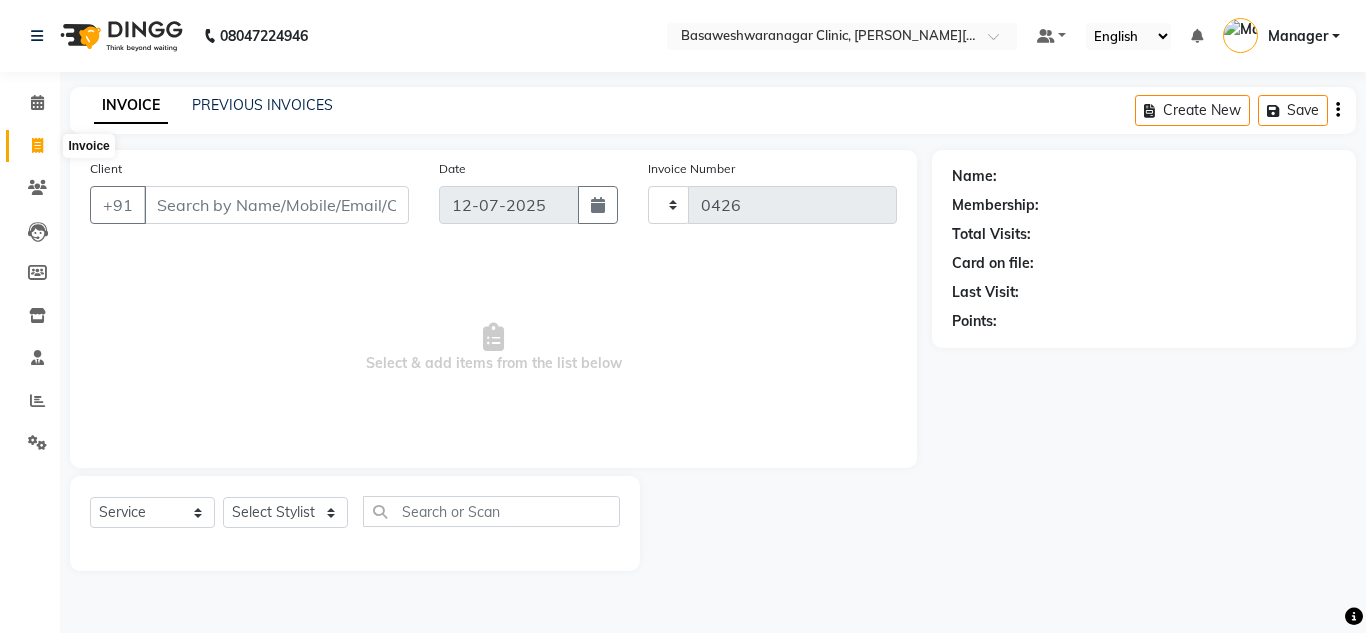 select on "7441" 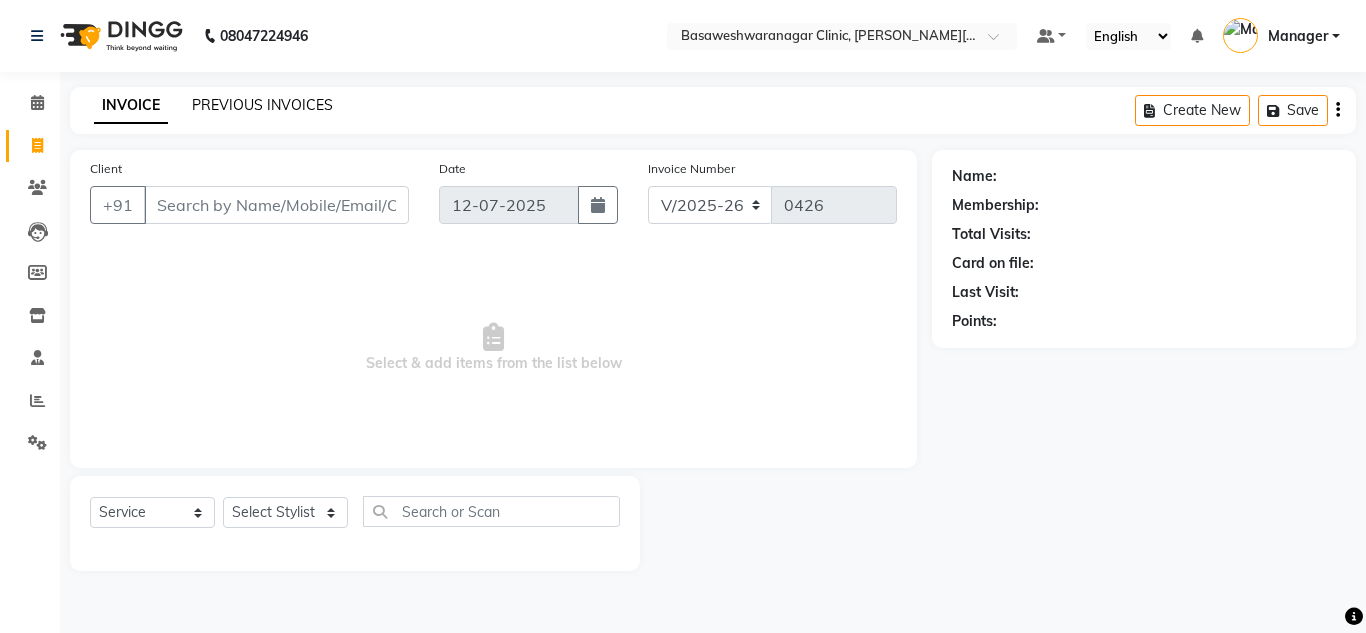 click on "PREVIOUS INVOICES" 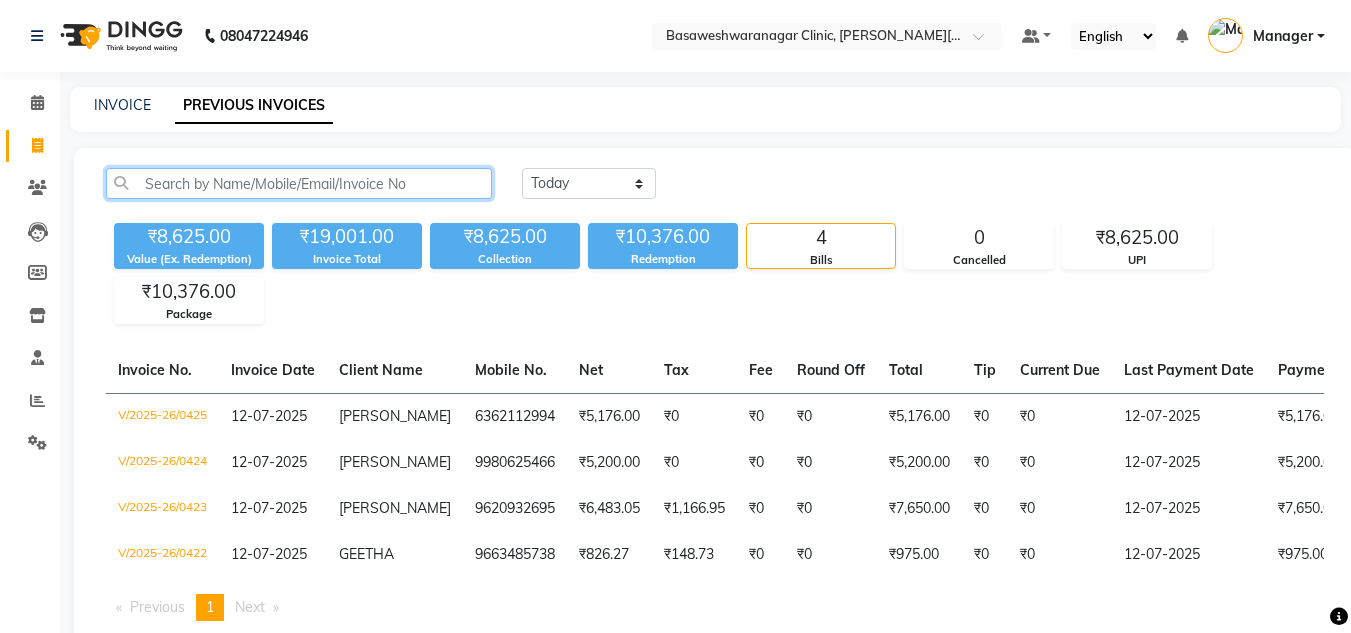 click 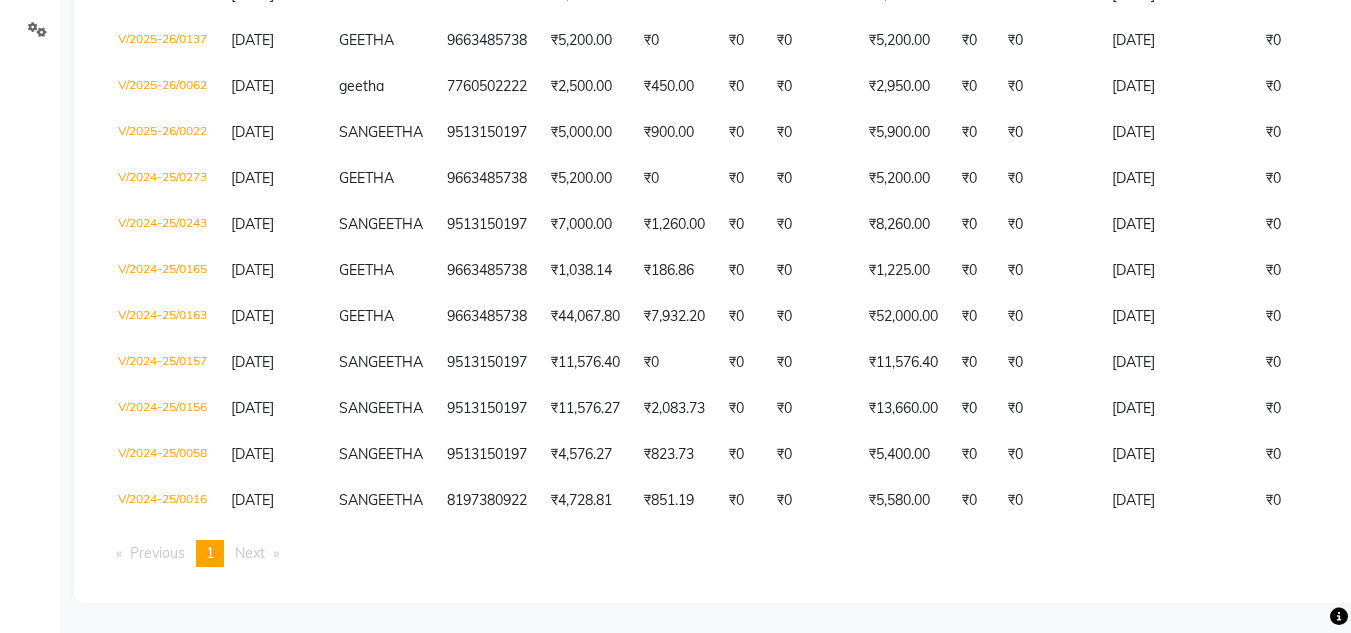 scroll, scrollTop: 428, scrollLeft: 0, axis: vertical 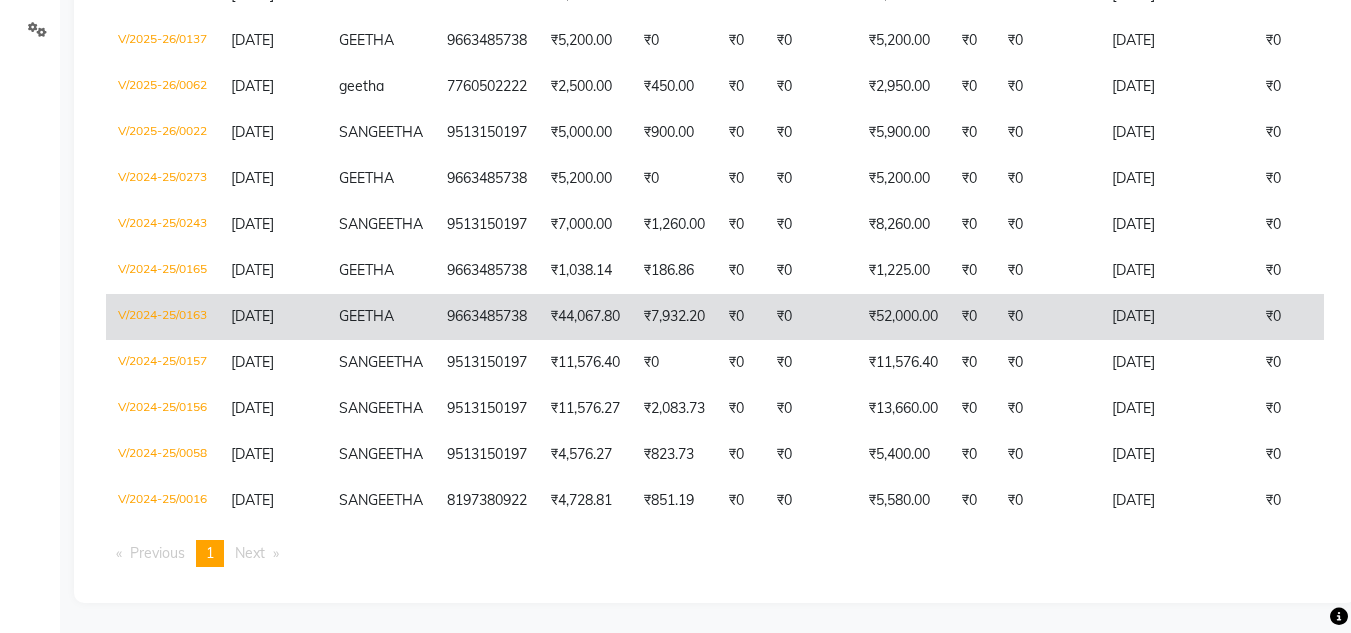 type on "geetha" 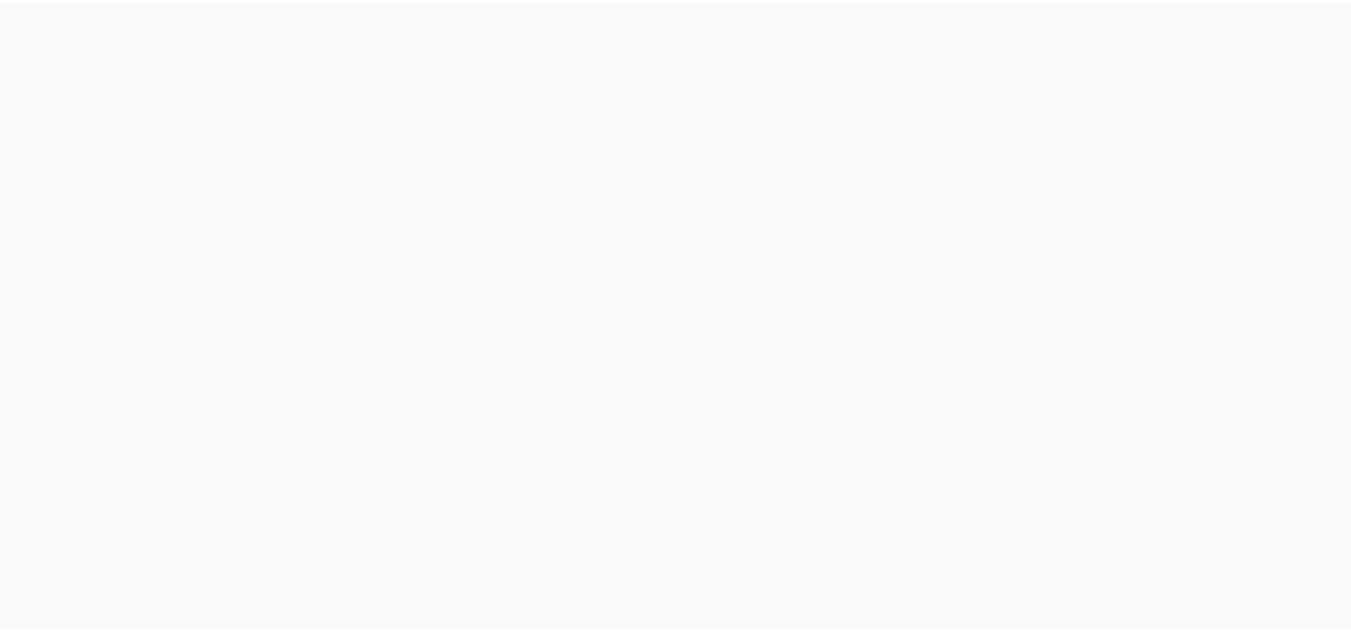 scroll, scrollTop: 0, scrollLeft: 0, axis: both 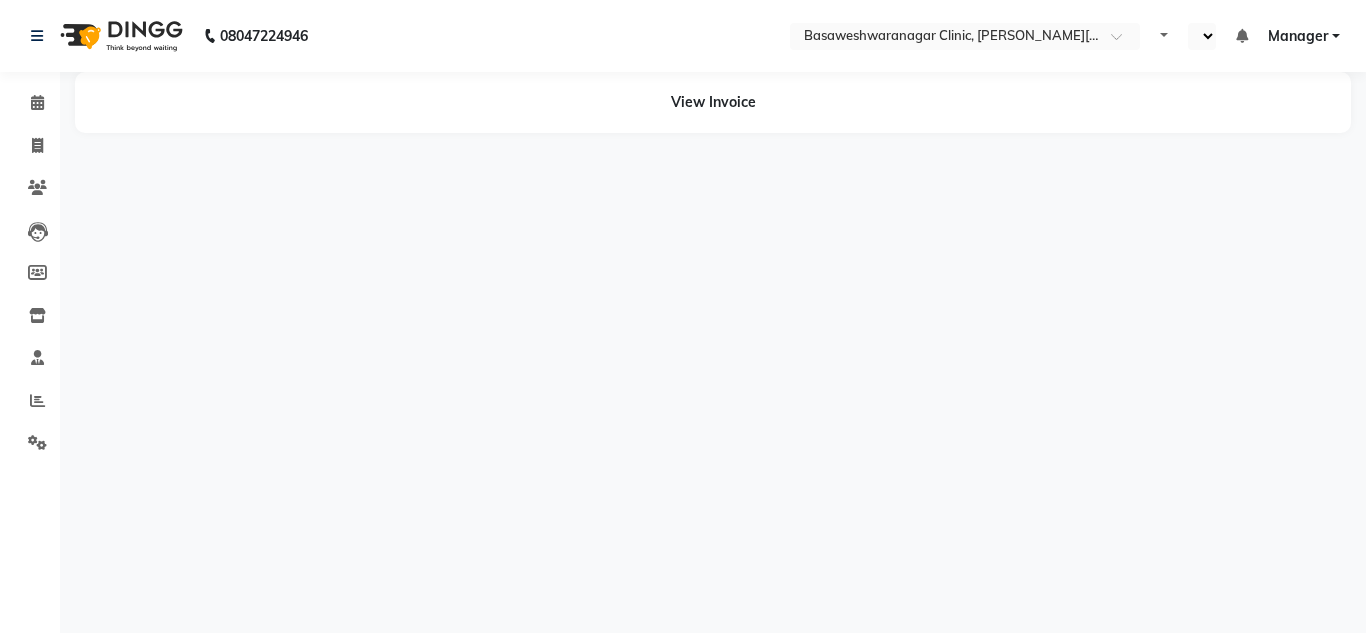 select on "en" 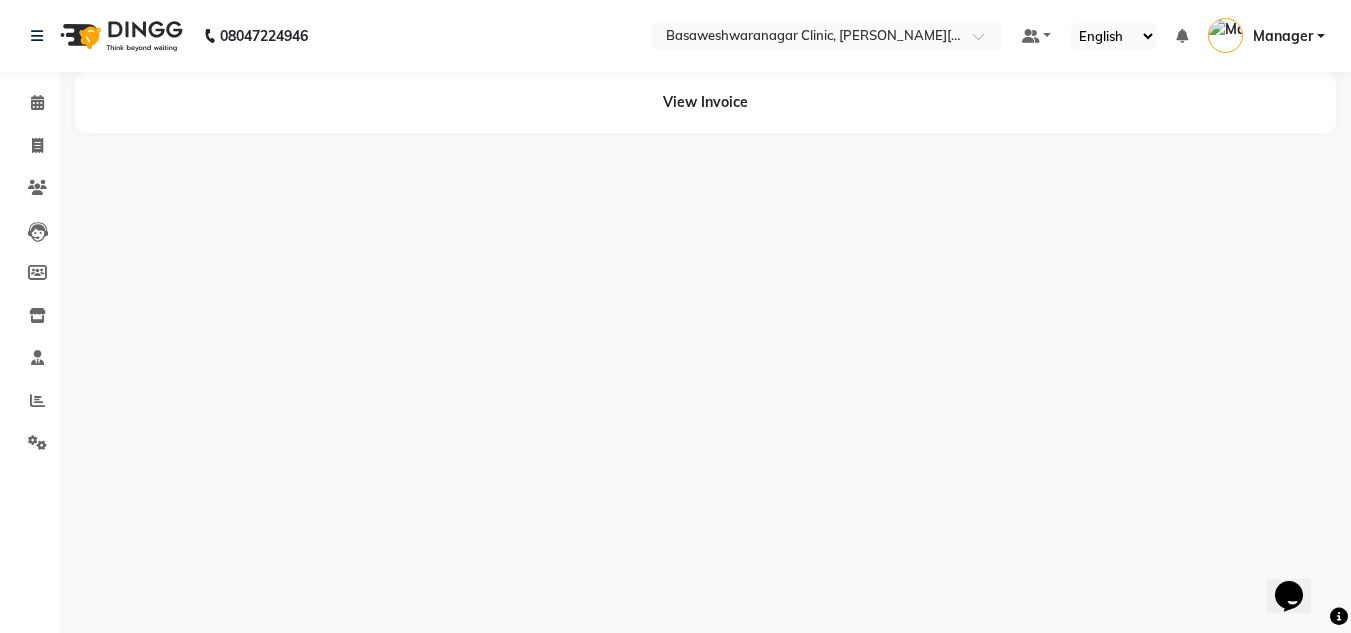 scroll, scrollTop: 0, scrollLeft: 0, axis: both 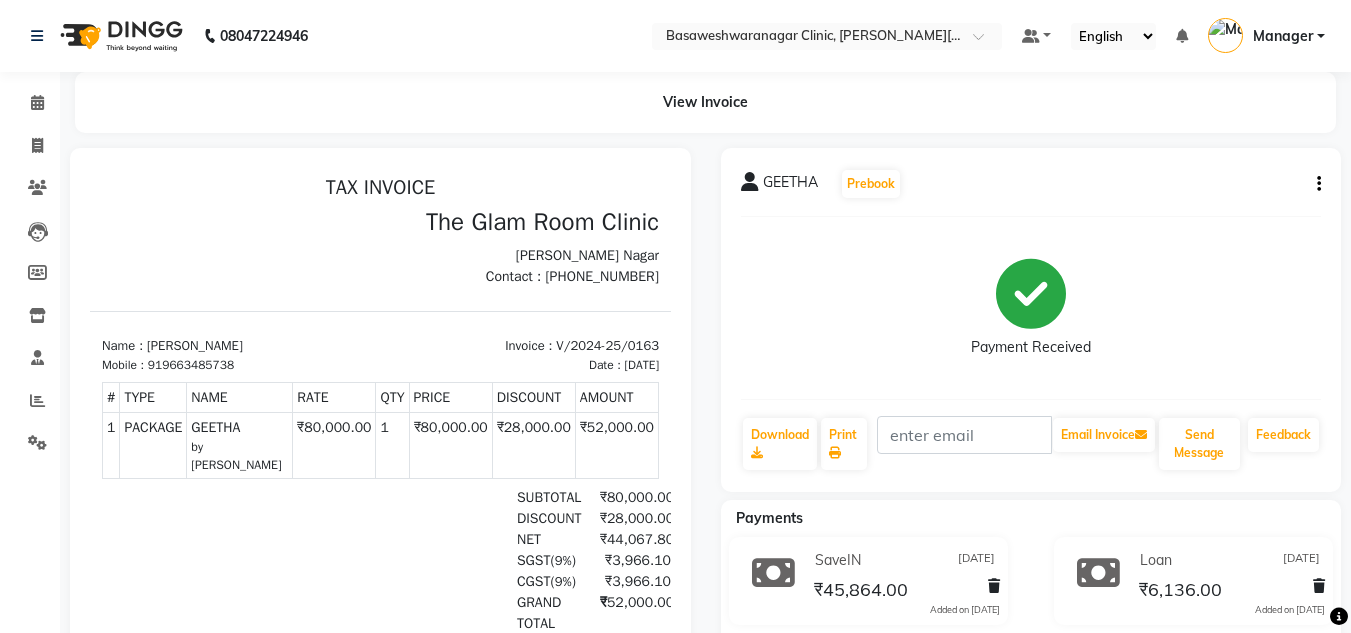 click on "919663485738" at bounding box center (191, 365) 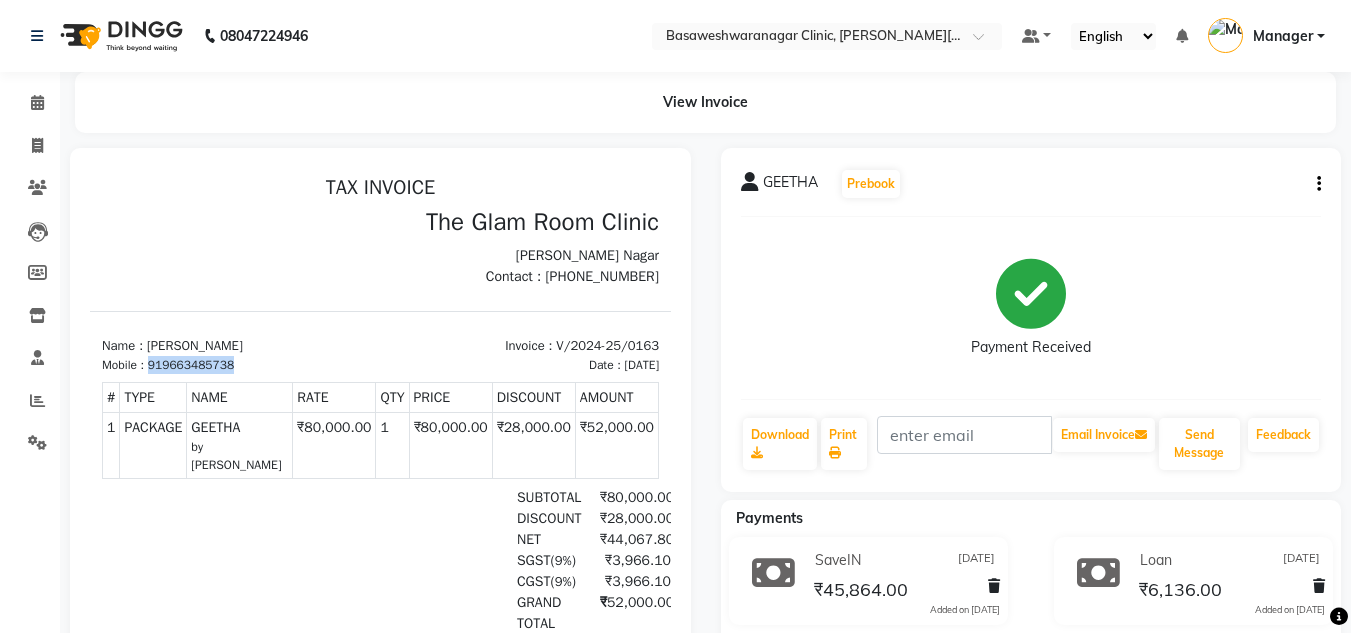 click on "919663485738" at bounding box center [191, 365] 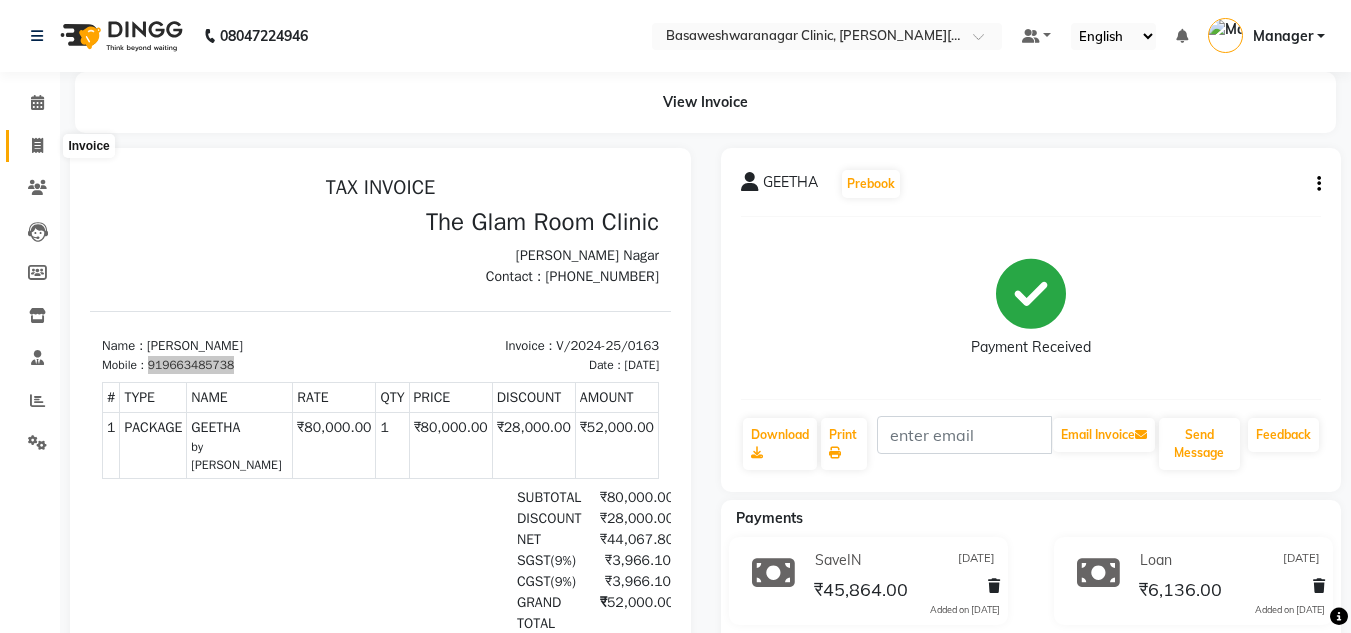 click 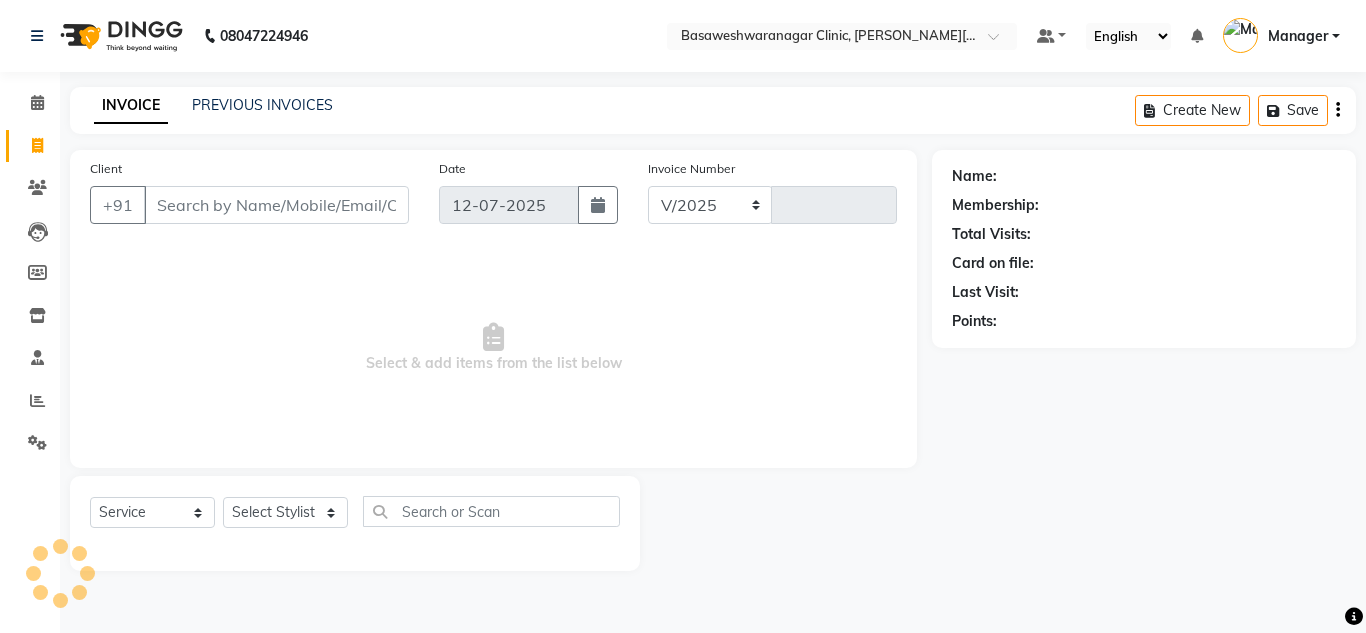 select on "7441" 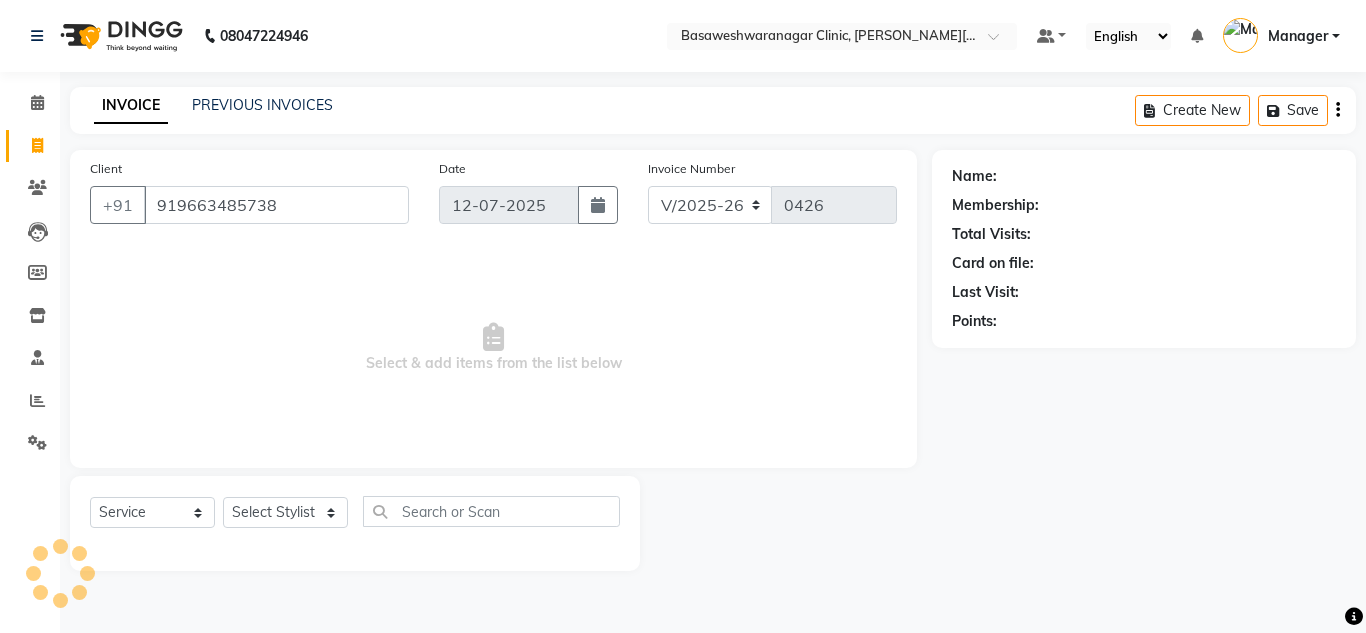 type on "919663485738" 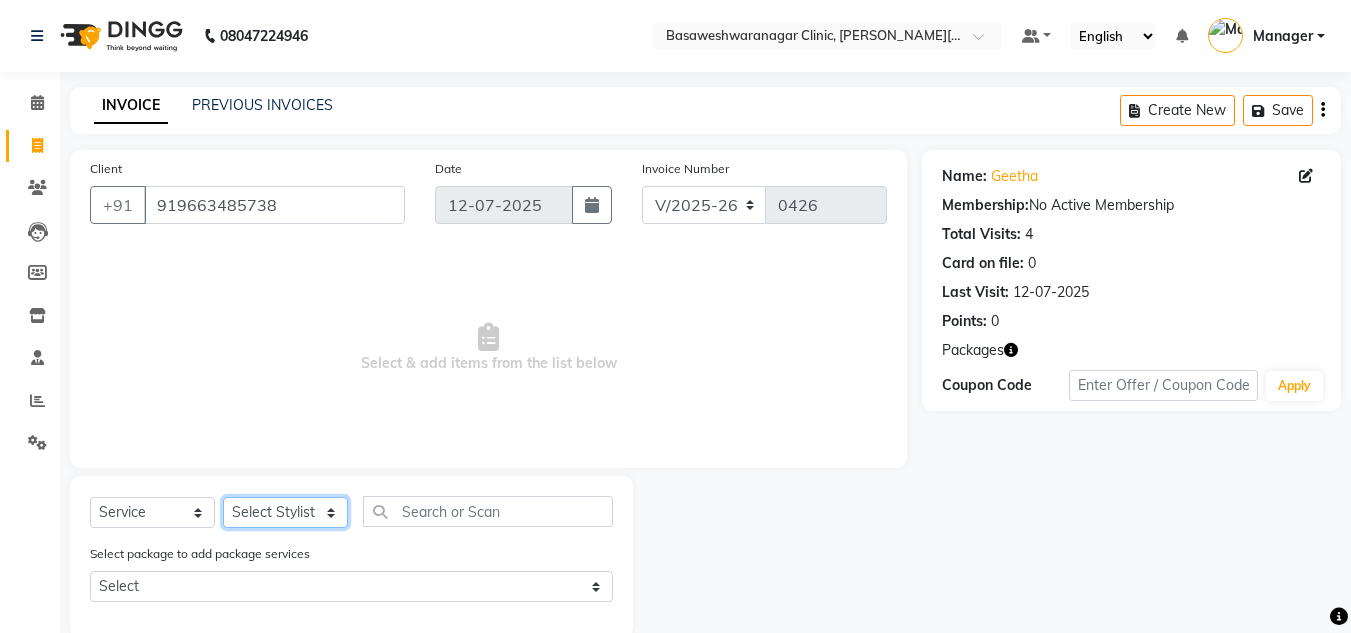 click on "Select Stylist [PERSON_NAME] [PERSON_NAME] Manager NAVYA [PERSON_NAME] shangnimwom [PERSON_NAME]" 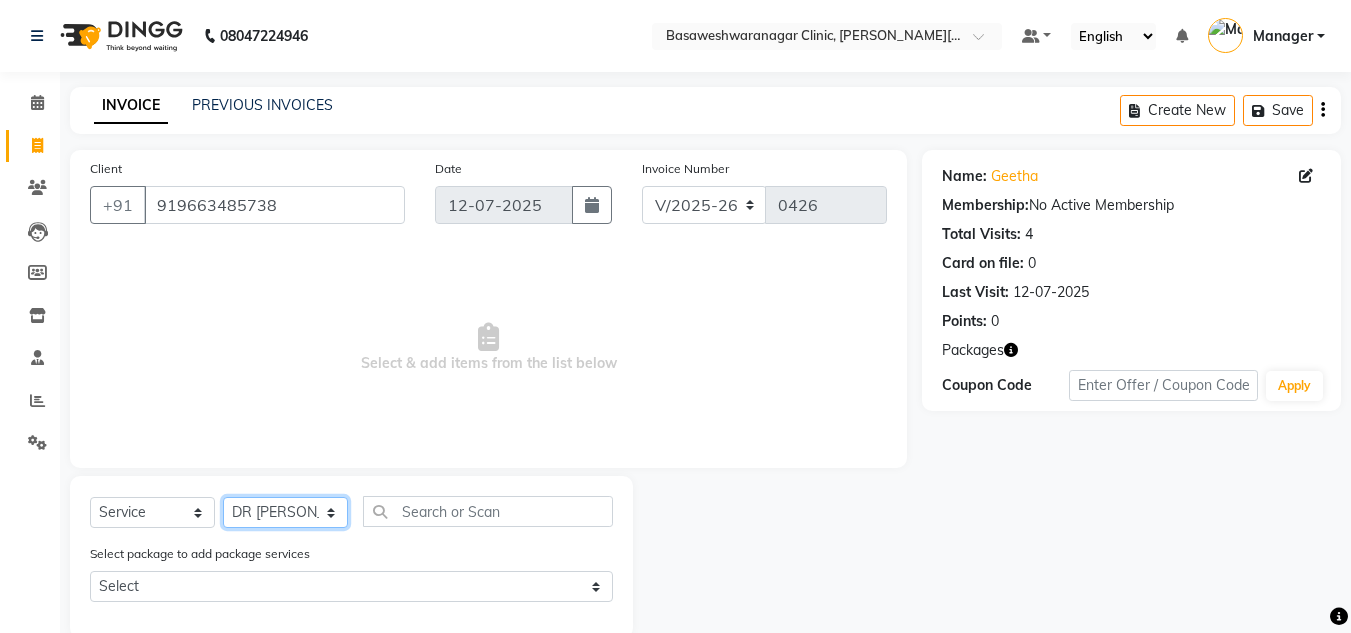 click on "Select Stylist [PERSON_NAME] [PERSON_NAME] Manager NAVYA [PERSON_NAME] shangnimwom [PERSON_NAME]" 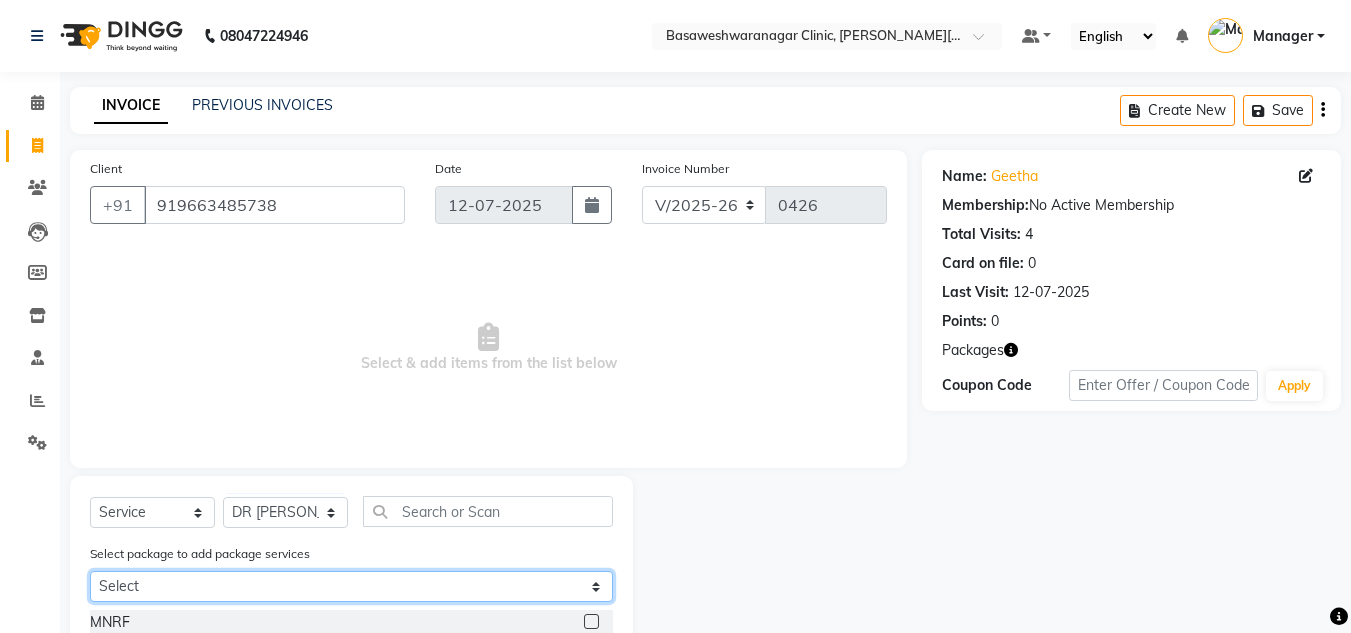 click on "Select GEETHA" 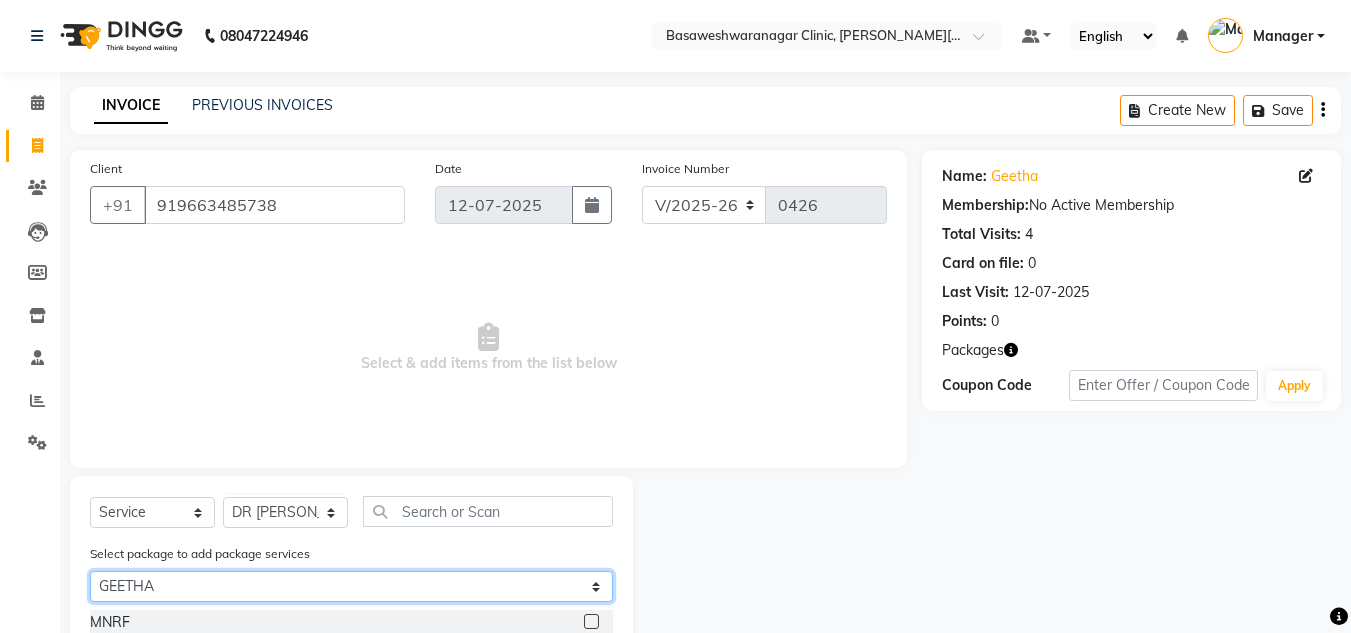 click on "Select GEETHA" 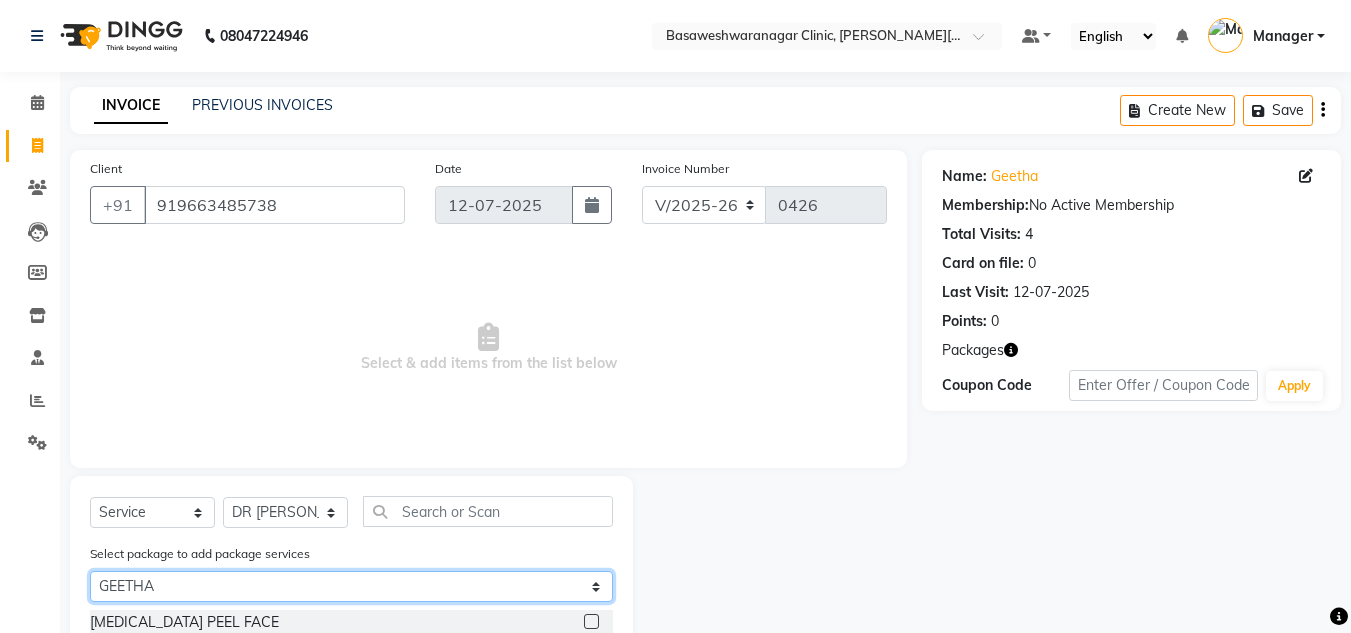 scroll, scrollTop: 93, scrollLeft: 0, axis: vertical 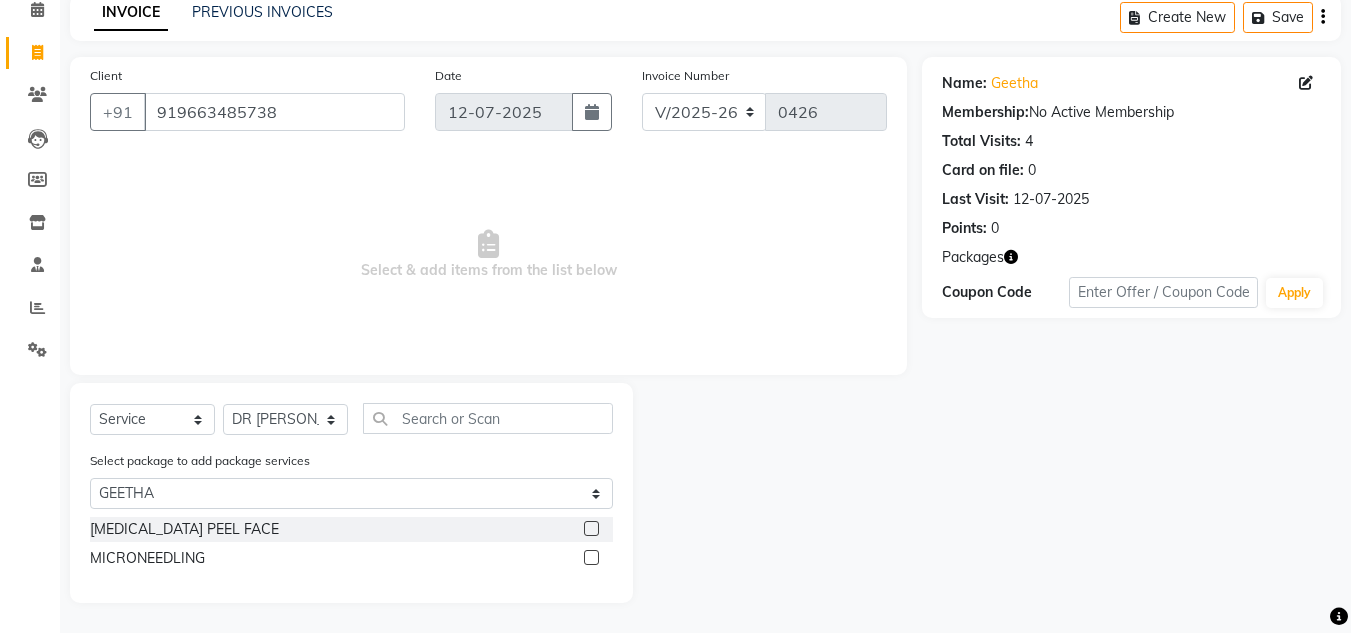 click 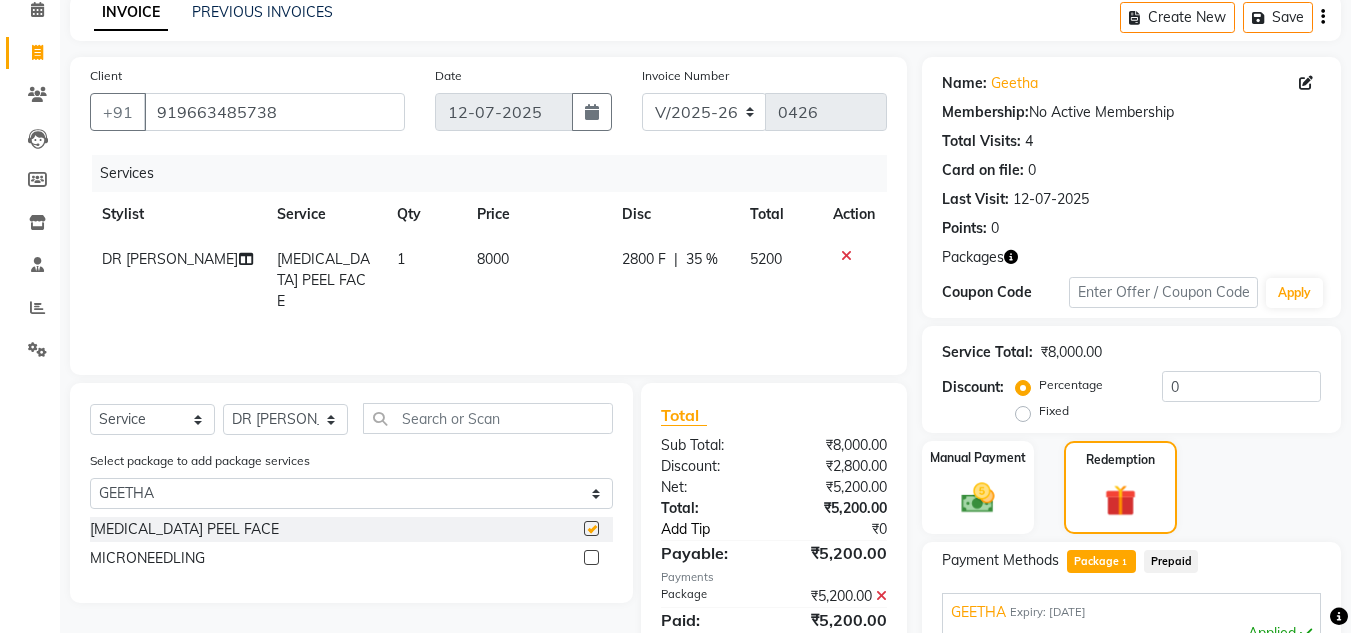 checkbox on "false" 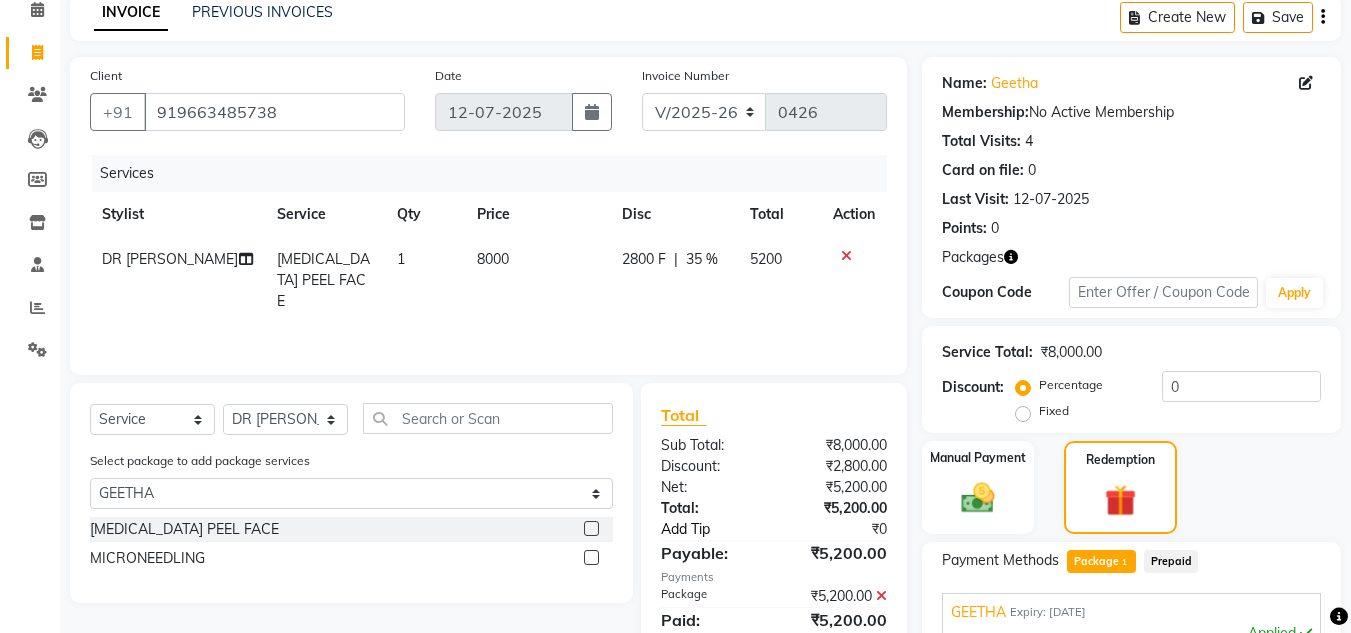 scroll, scrollTop: 390, scrollLeft: 0, axis: vertical 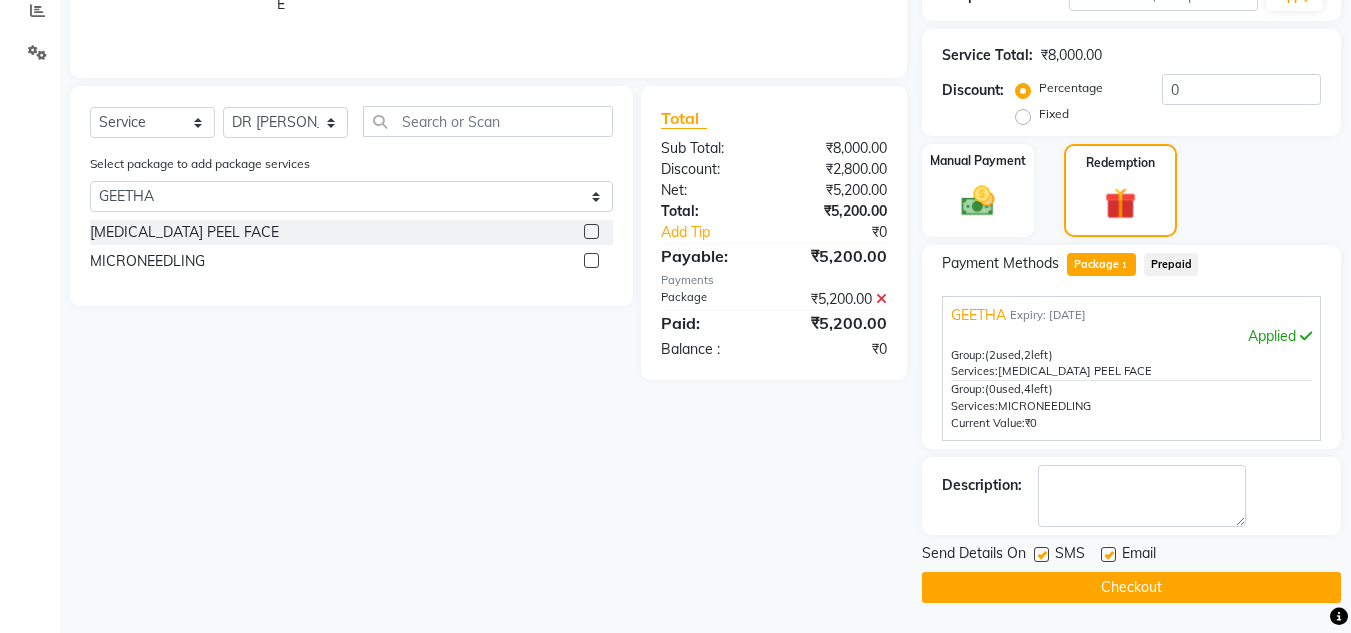 click on "Checkout" 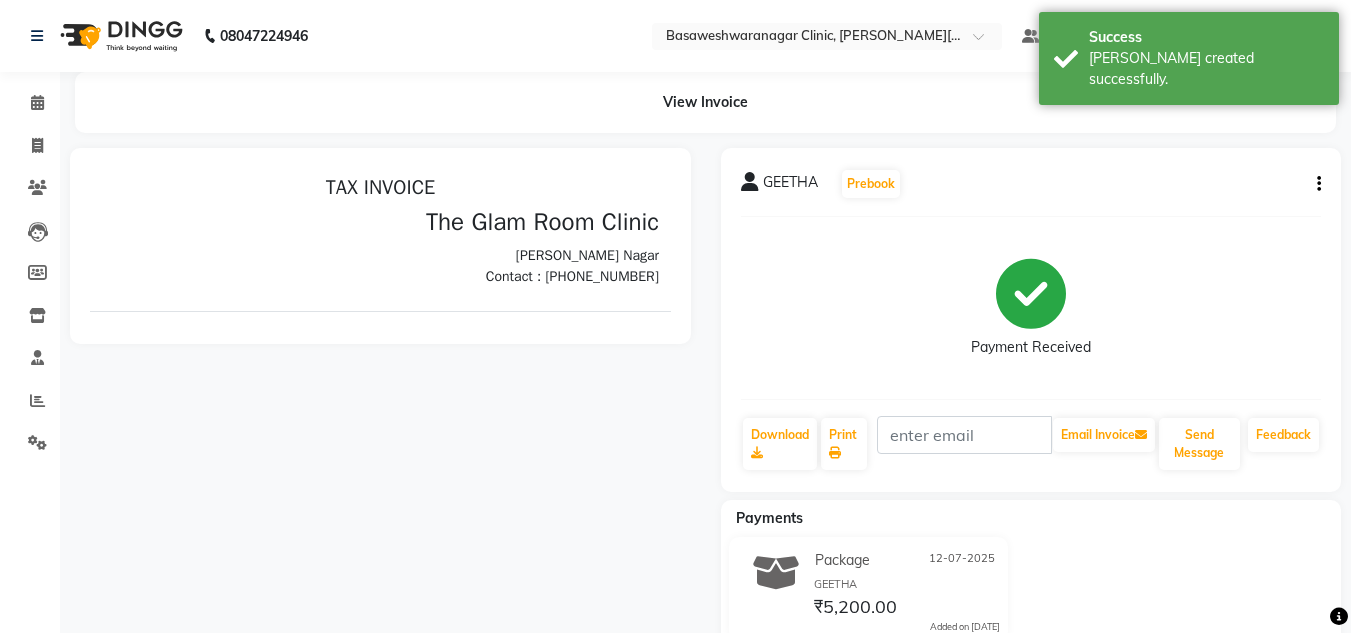 scroll, scrollTop: 0, scrollLeft: 0, axis: both 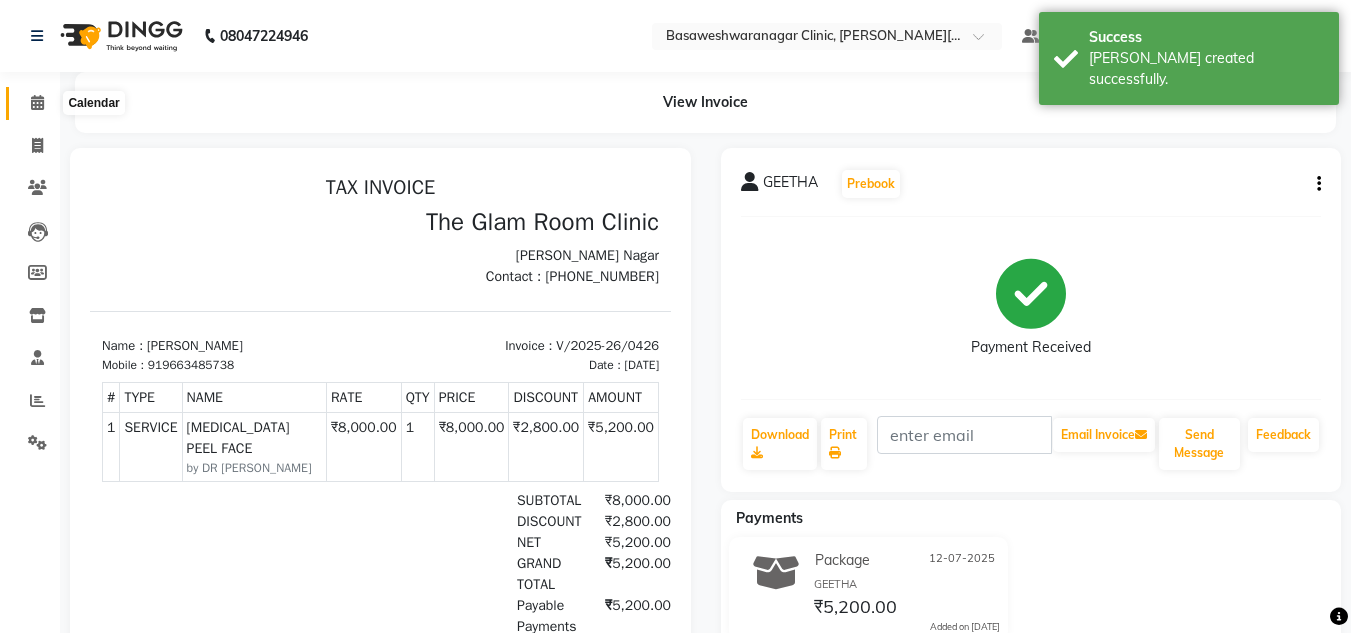 click 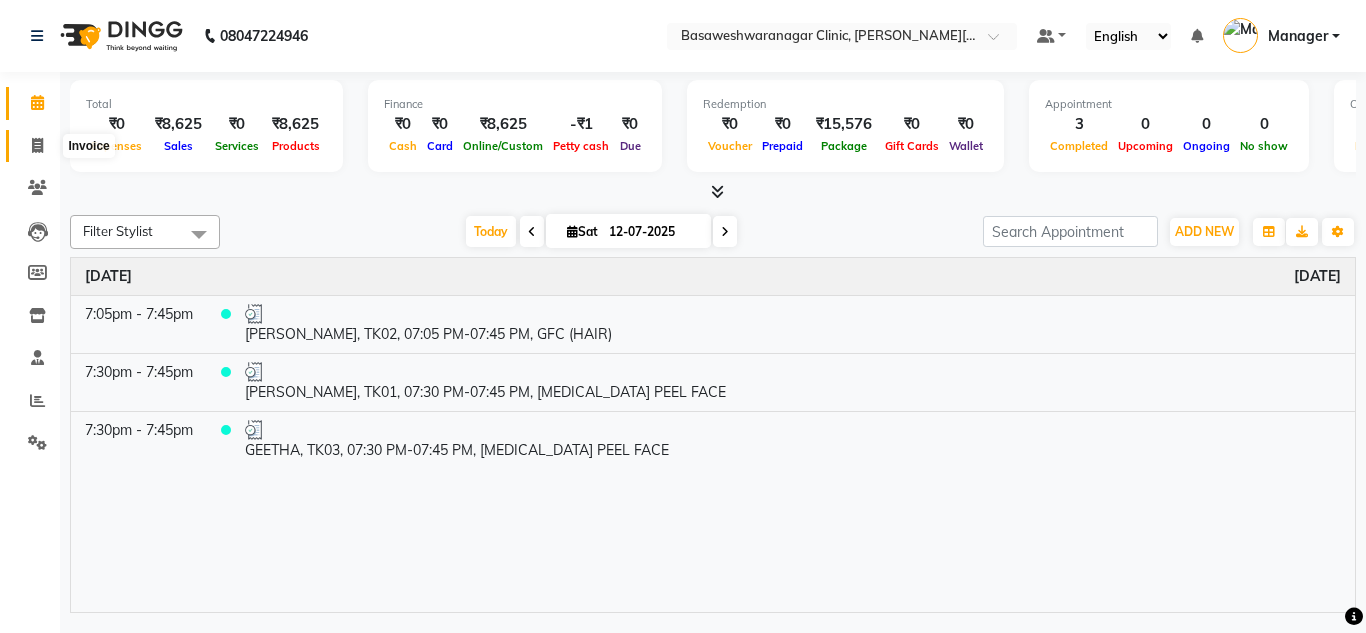 click 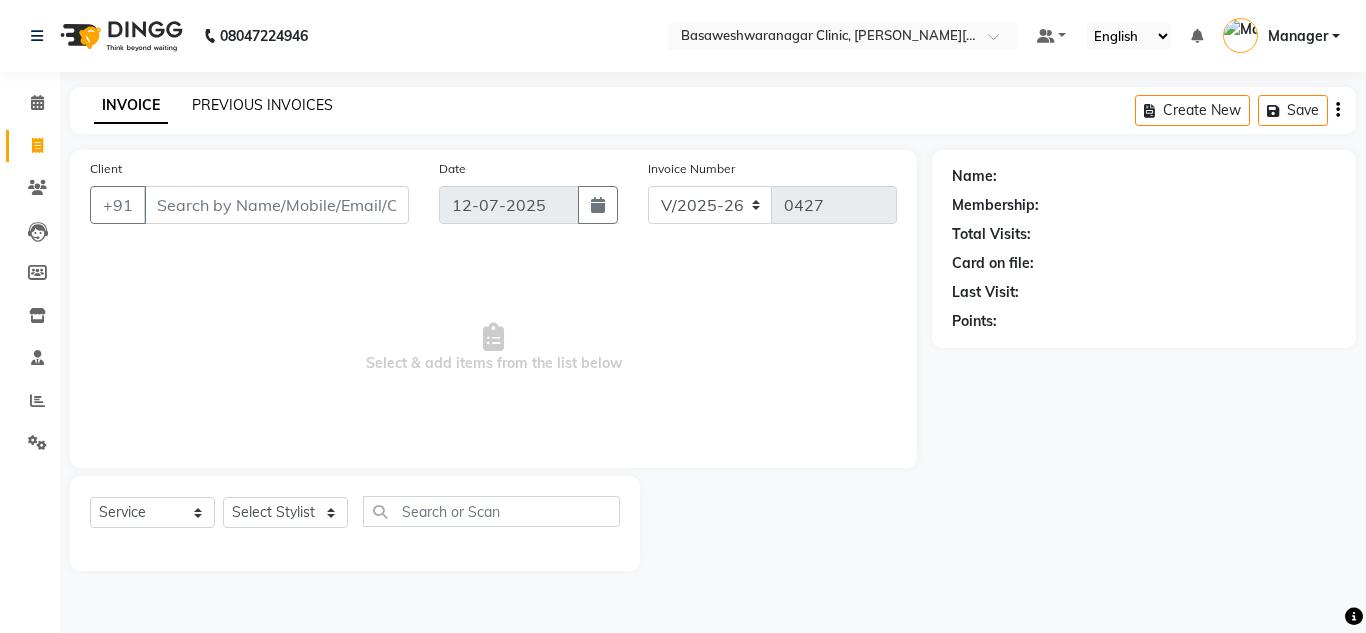 click on "PREVIOUS INVOICES" 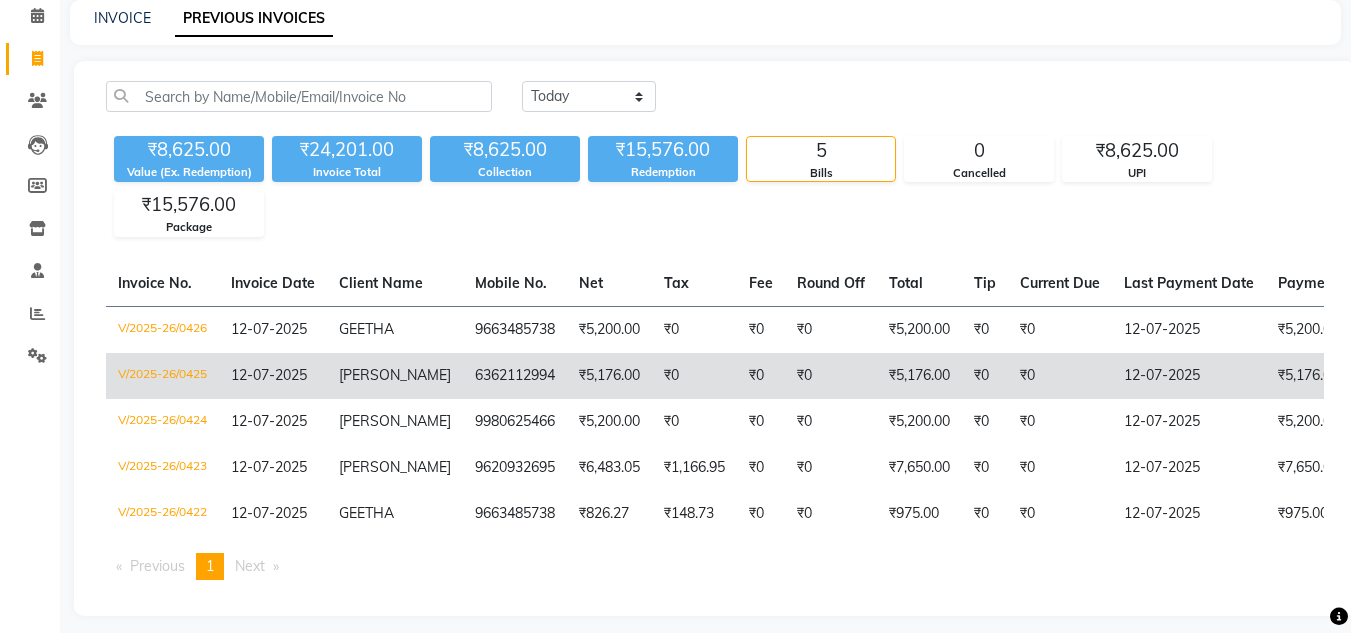 scroll, scrollTop: 115, scrollLeft: 0, axis: vertical 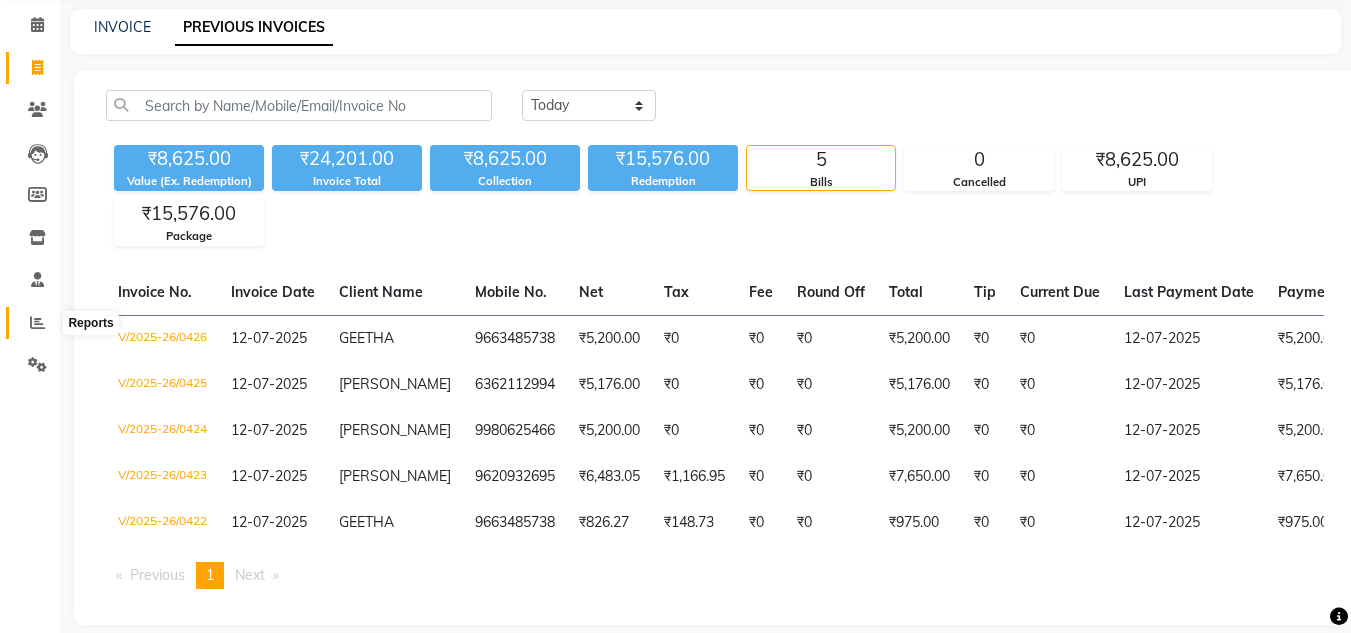 click 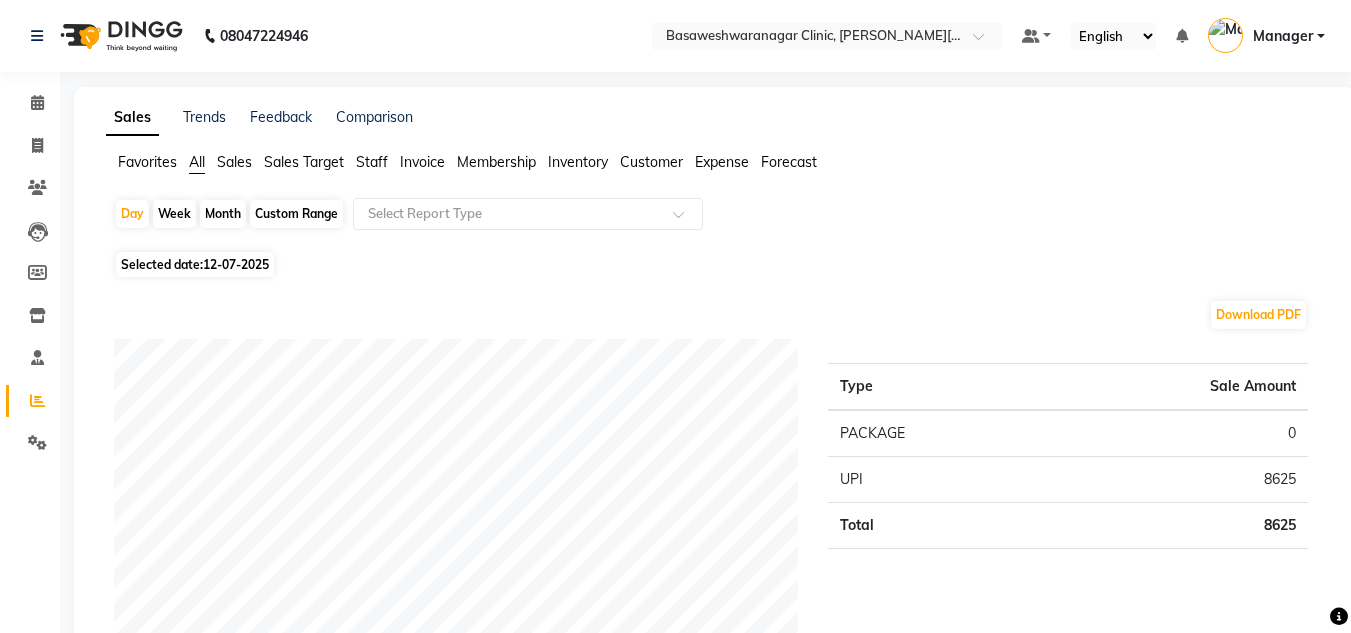 click on "Staff" 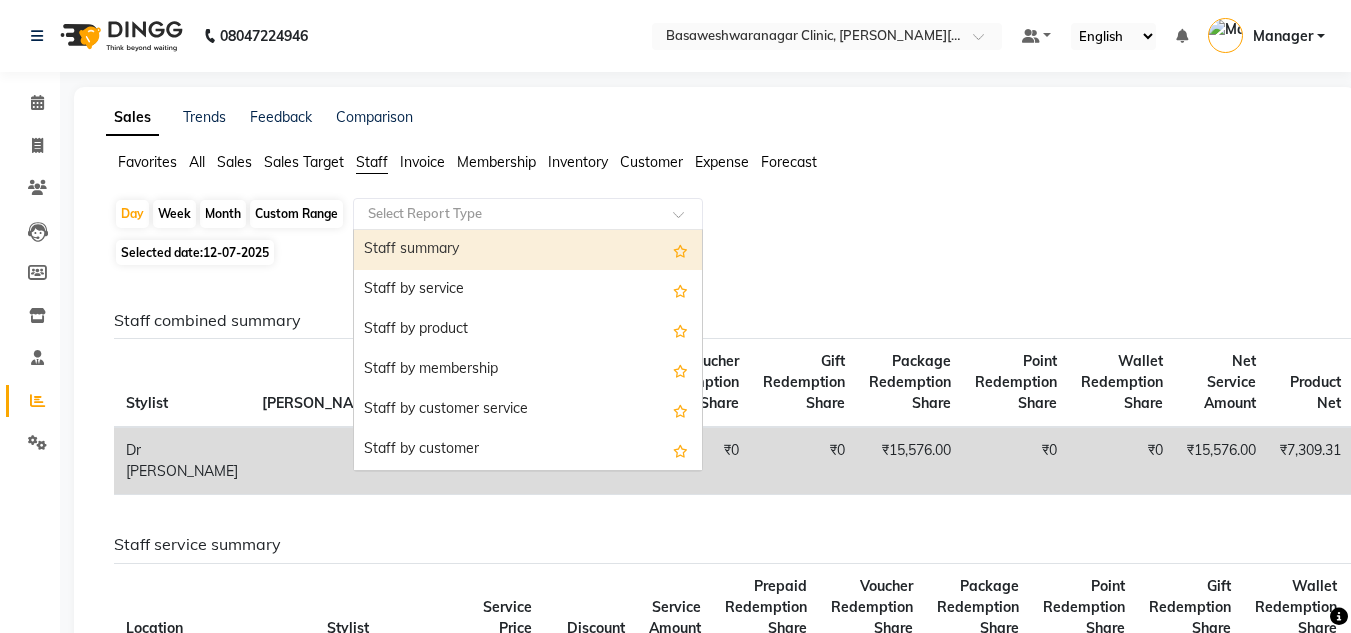 click 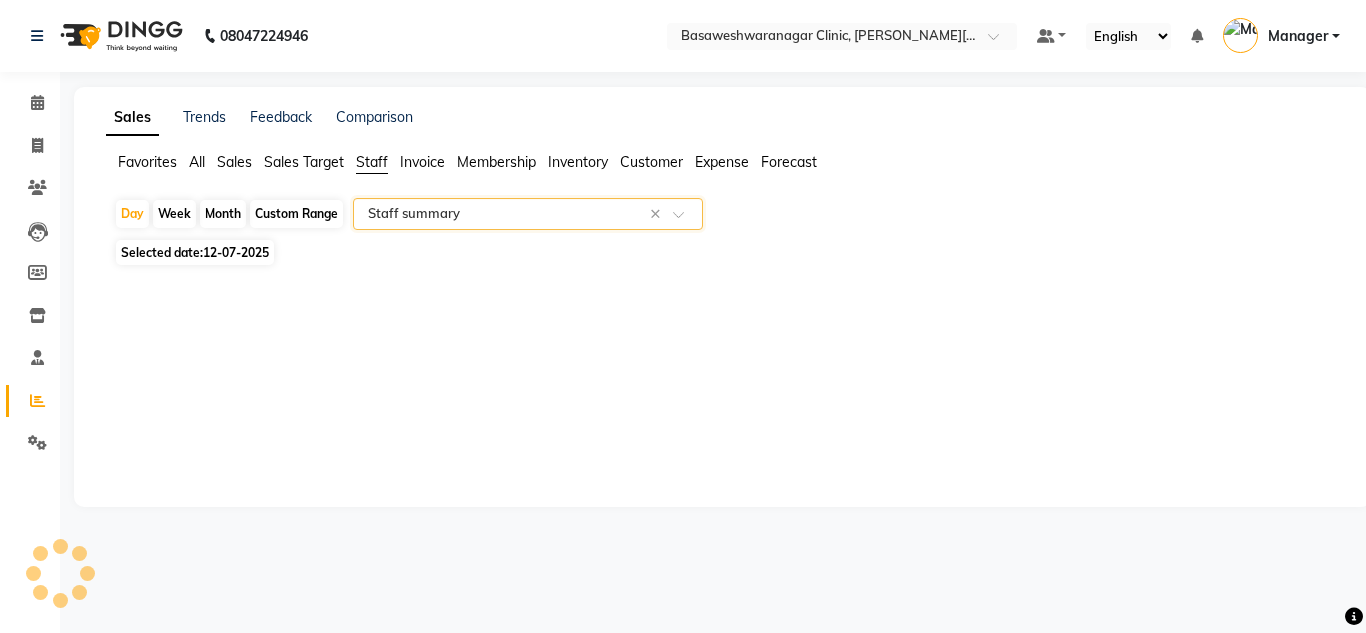 select on "full_report" 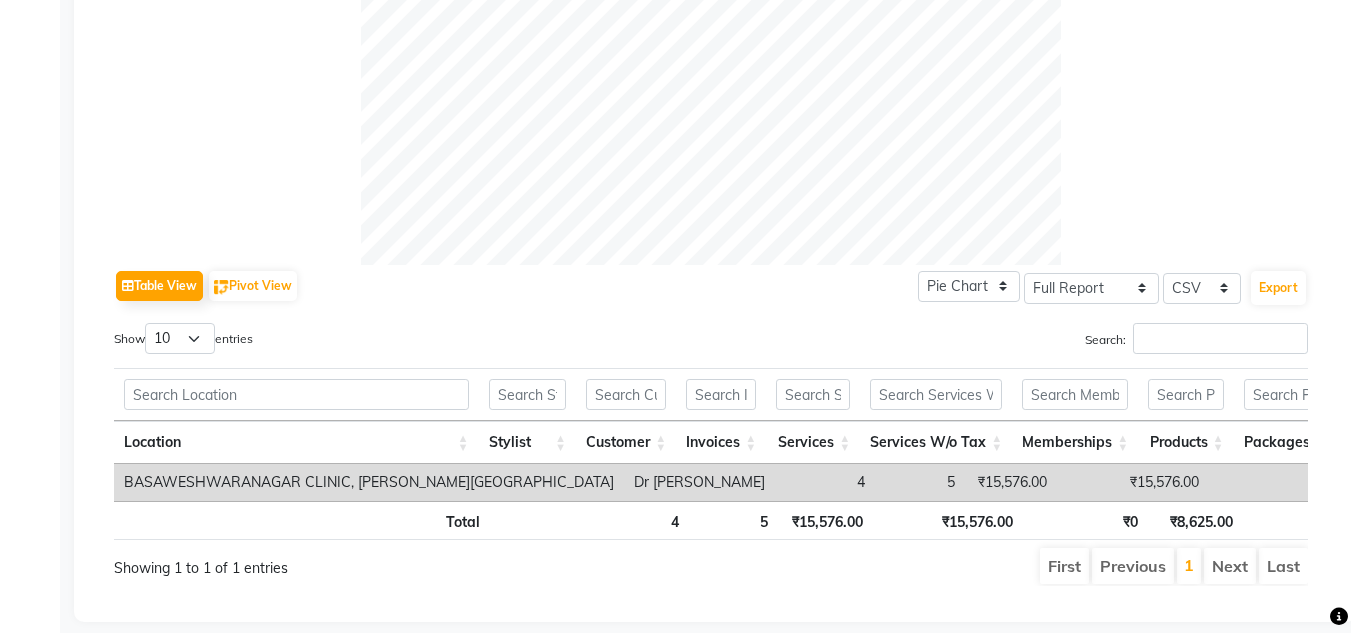 scroll, scrollTop: 795, scrollLeft: 0, axis: vertical 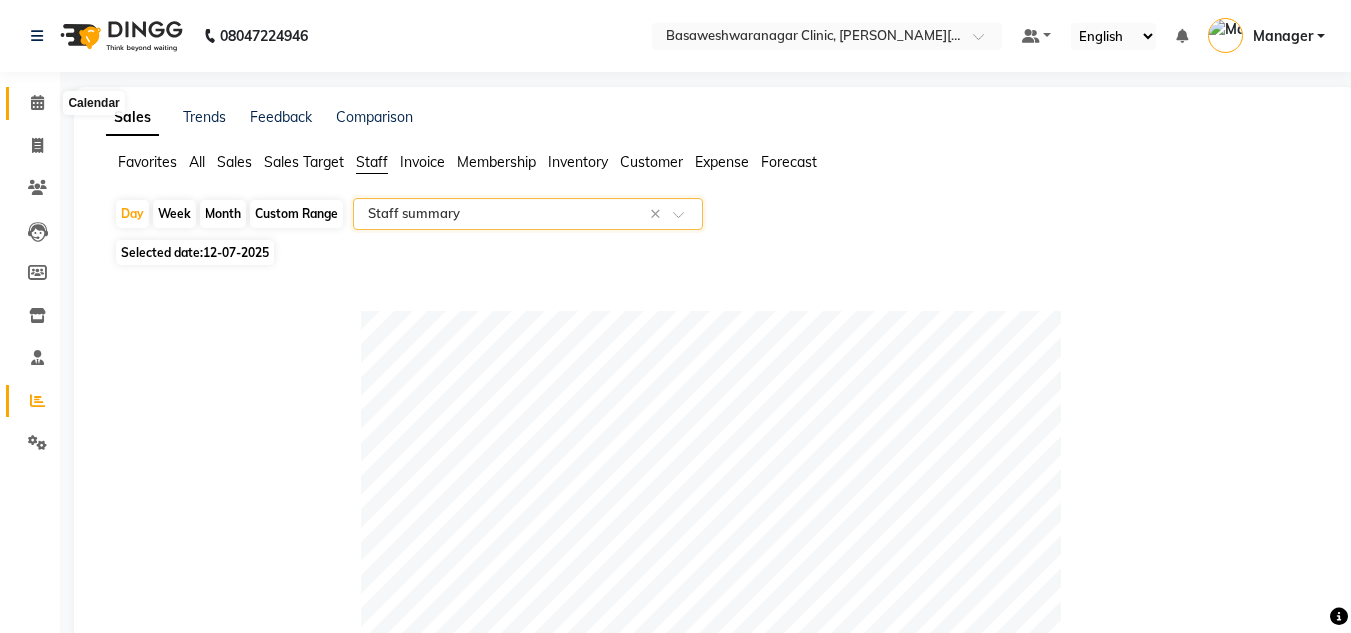 click 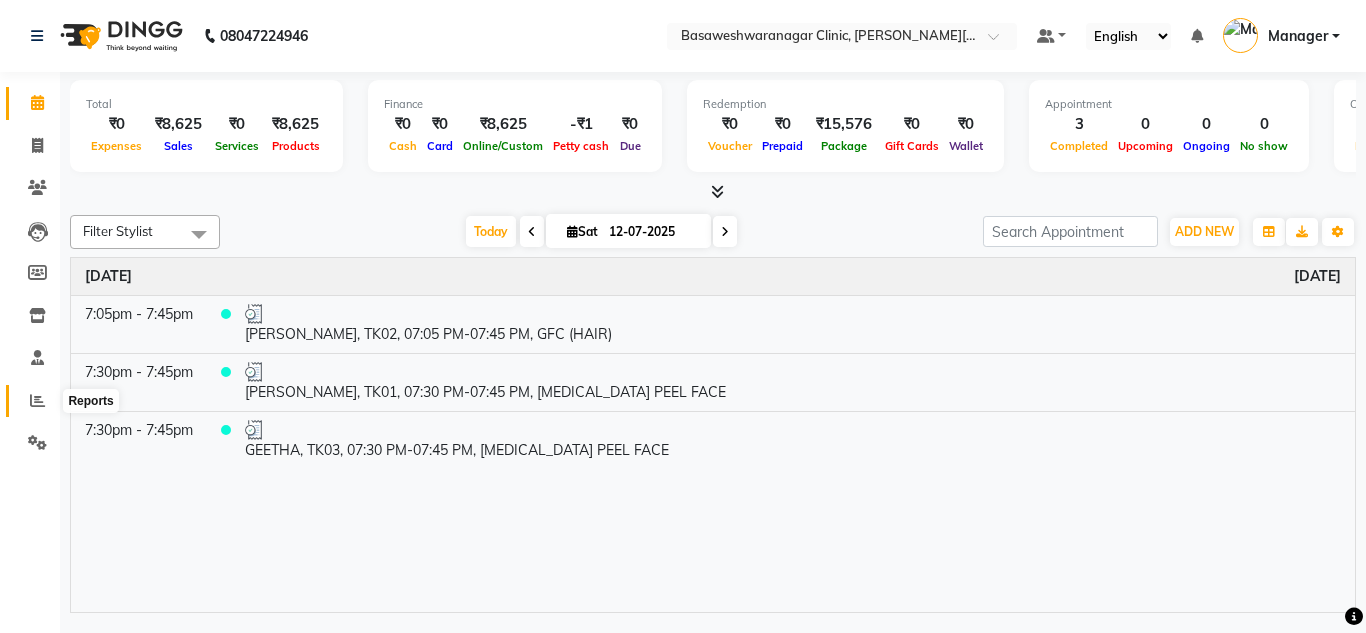 click 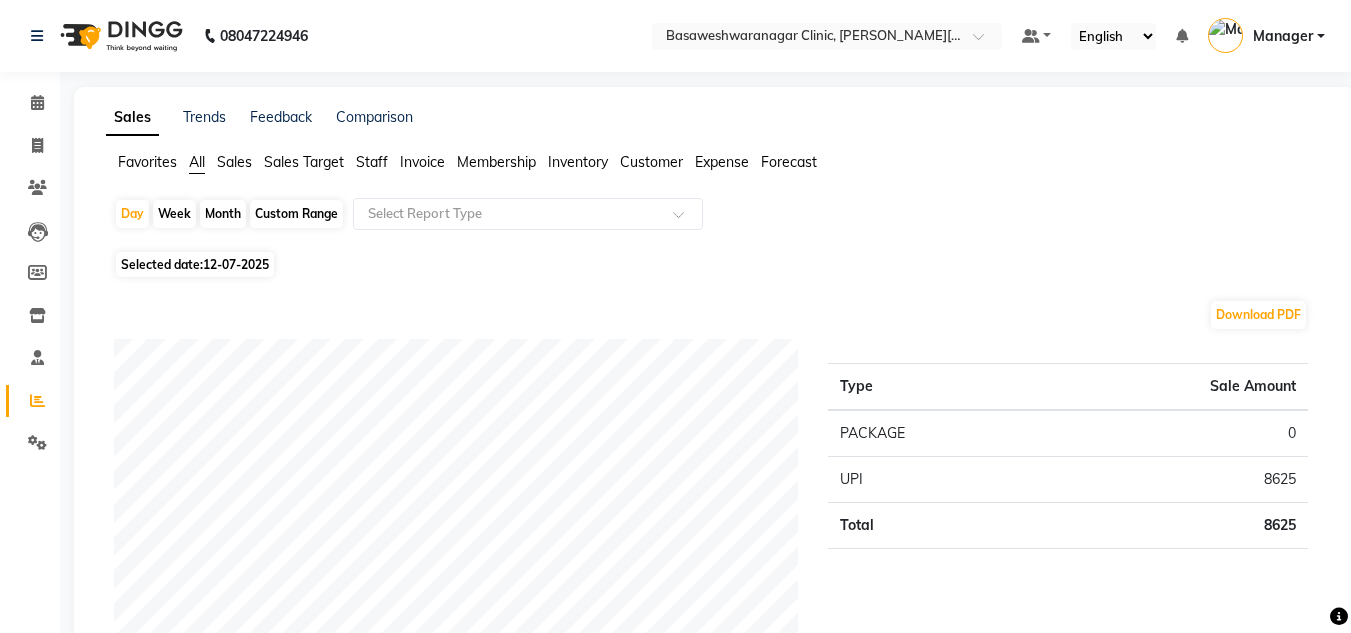click on "Staff" 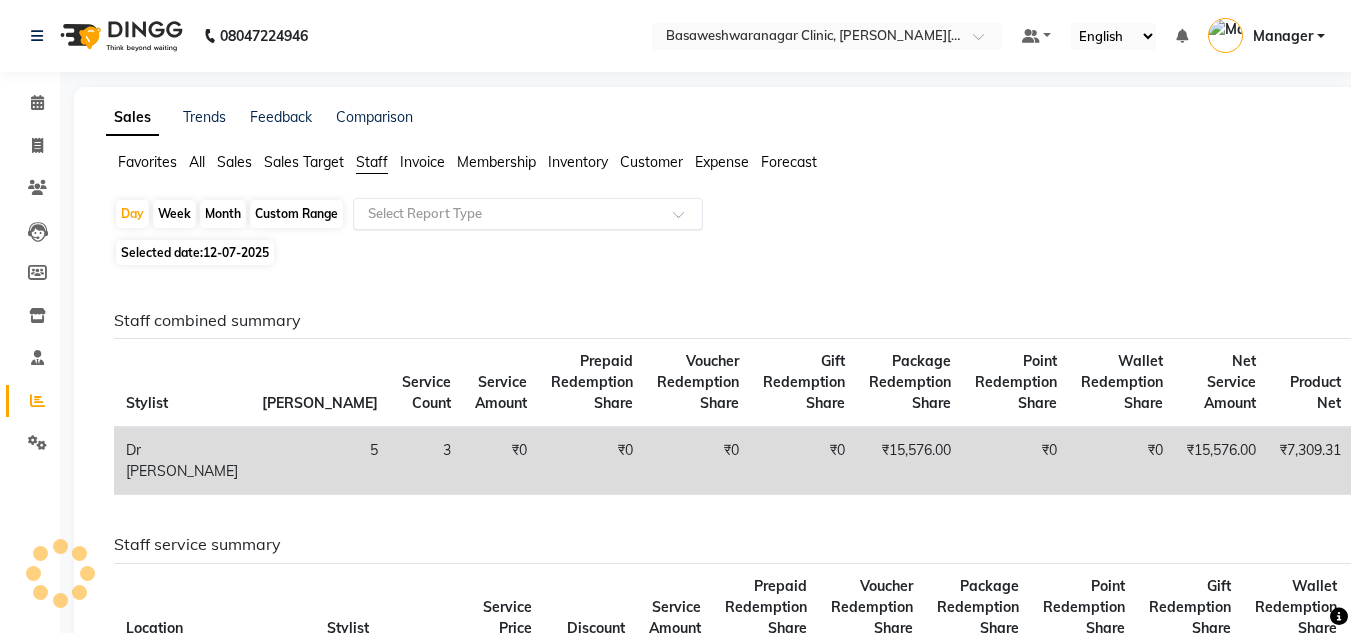 click 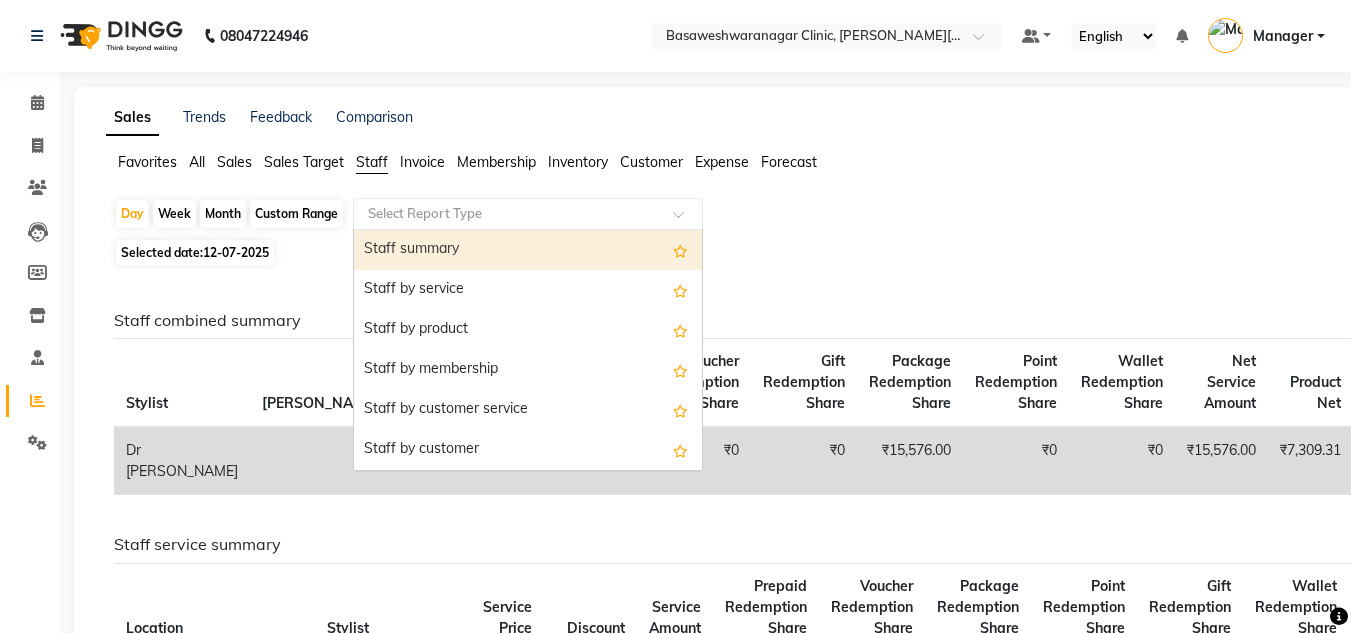 click on "Staff summary" at bounding box center [528, 250] 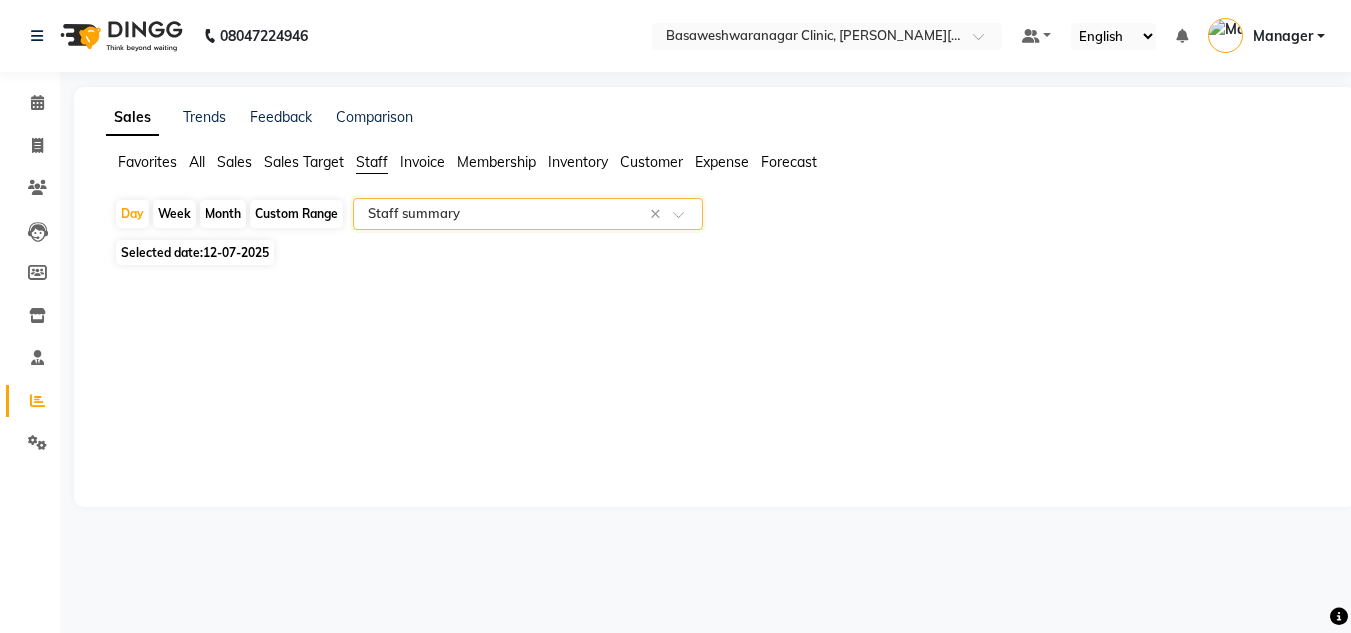 select on "full_report" 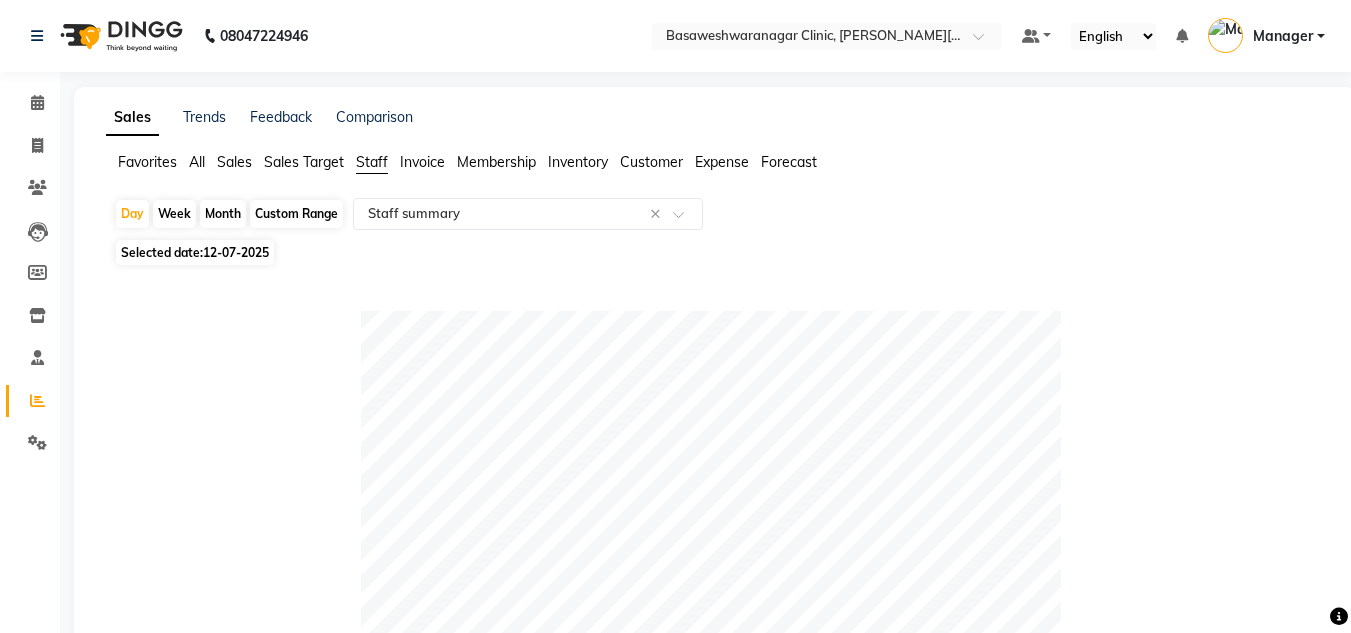 click on "12-07-2025" 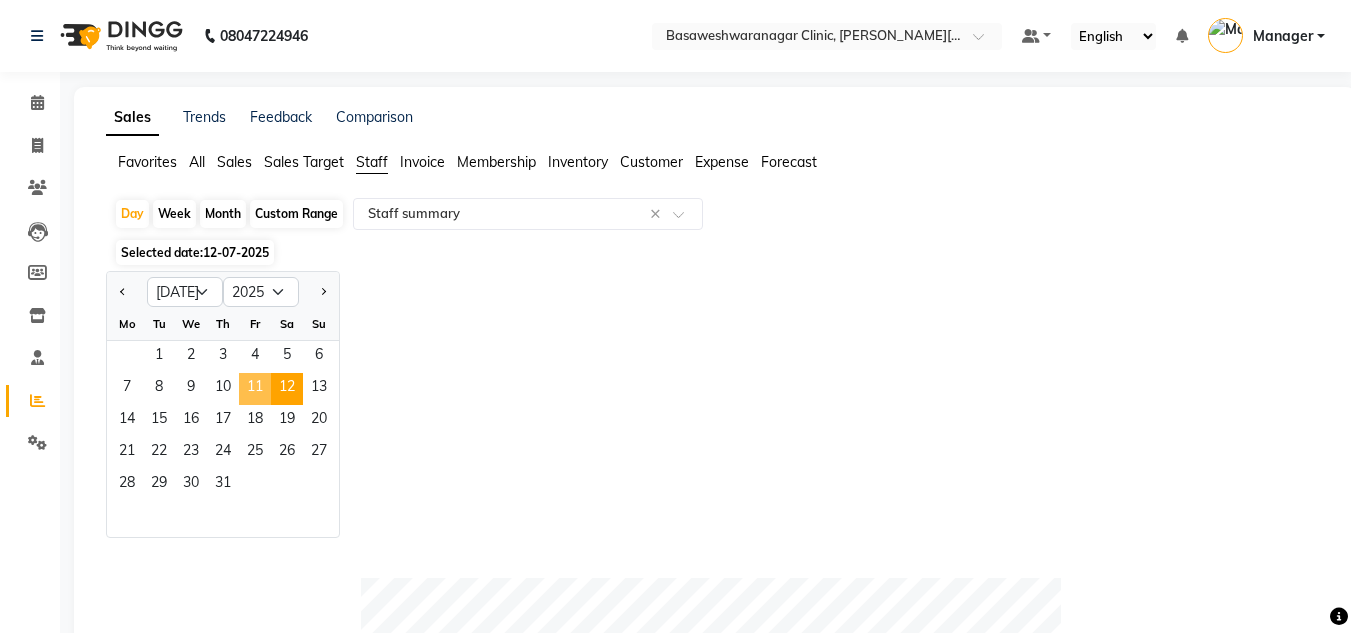 click on "11" 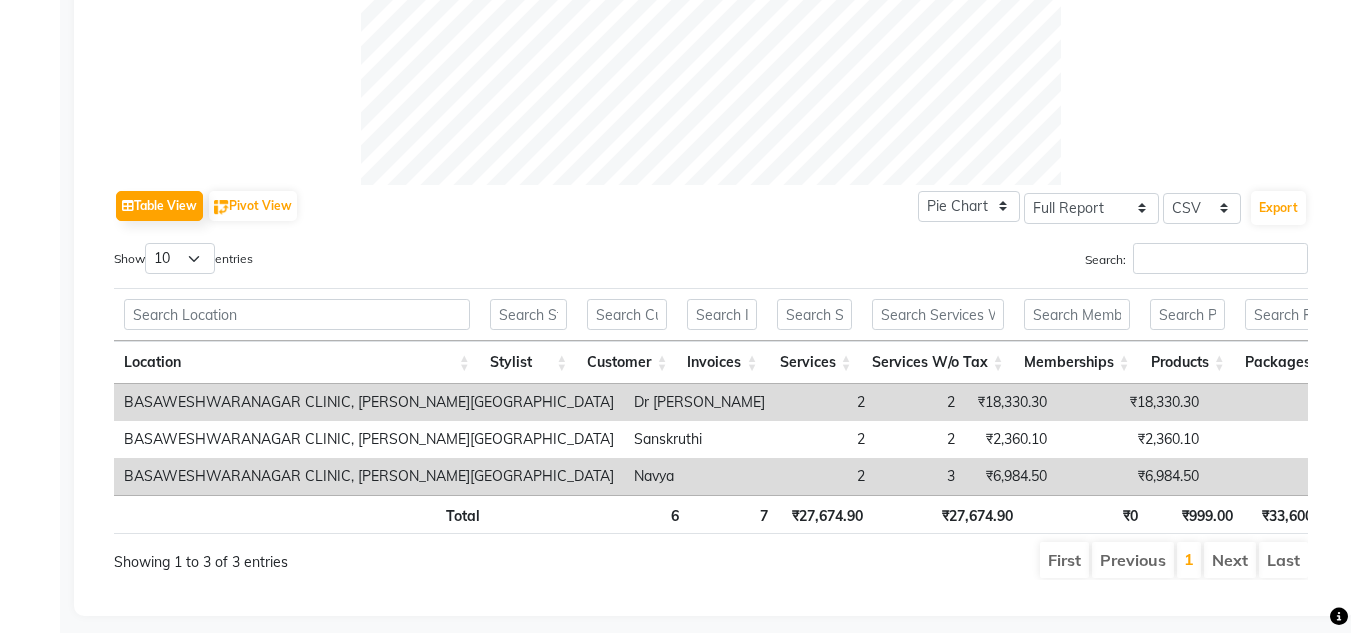 scroll, scrollTop: 869, scrollLeft: 0, axis: vertical 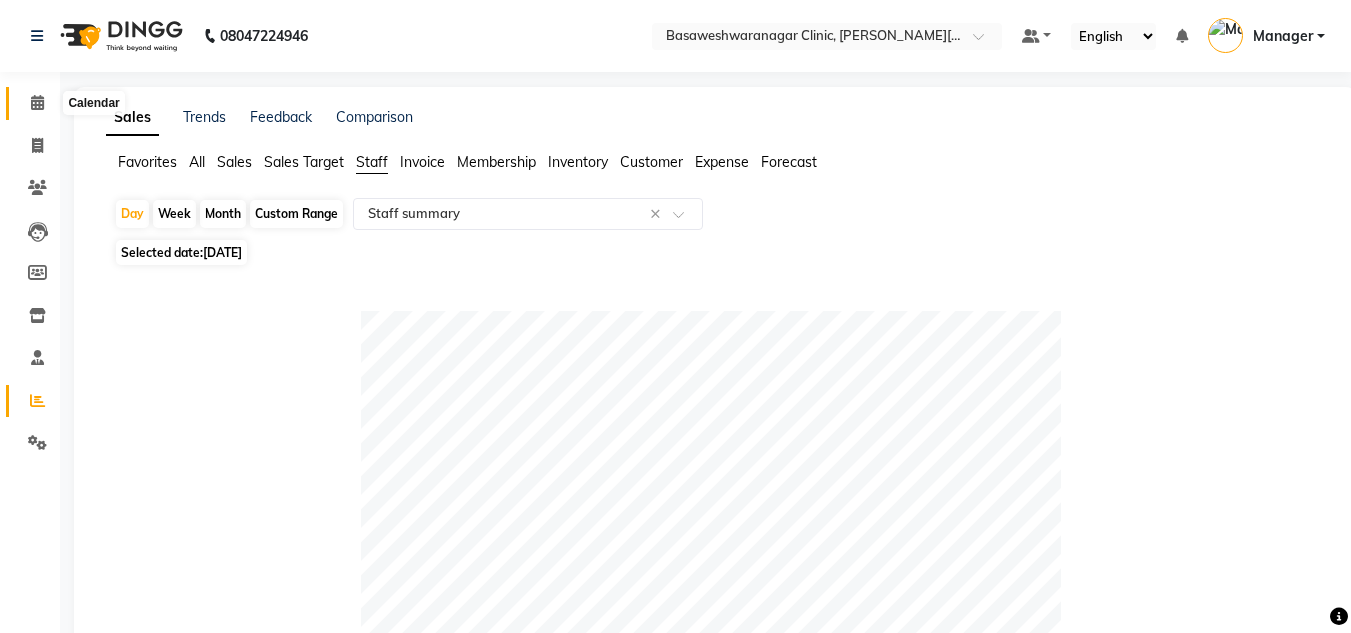 click 